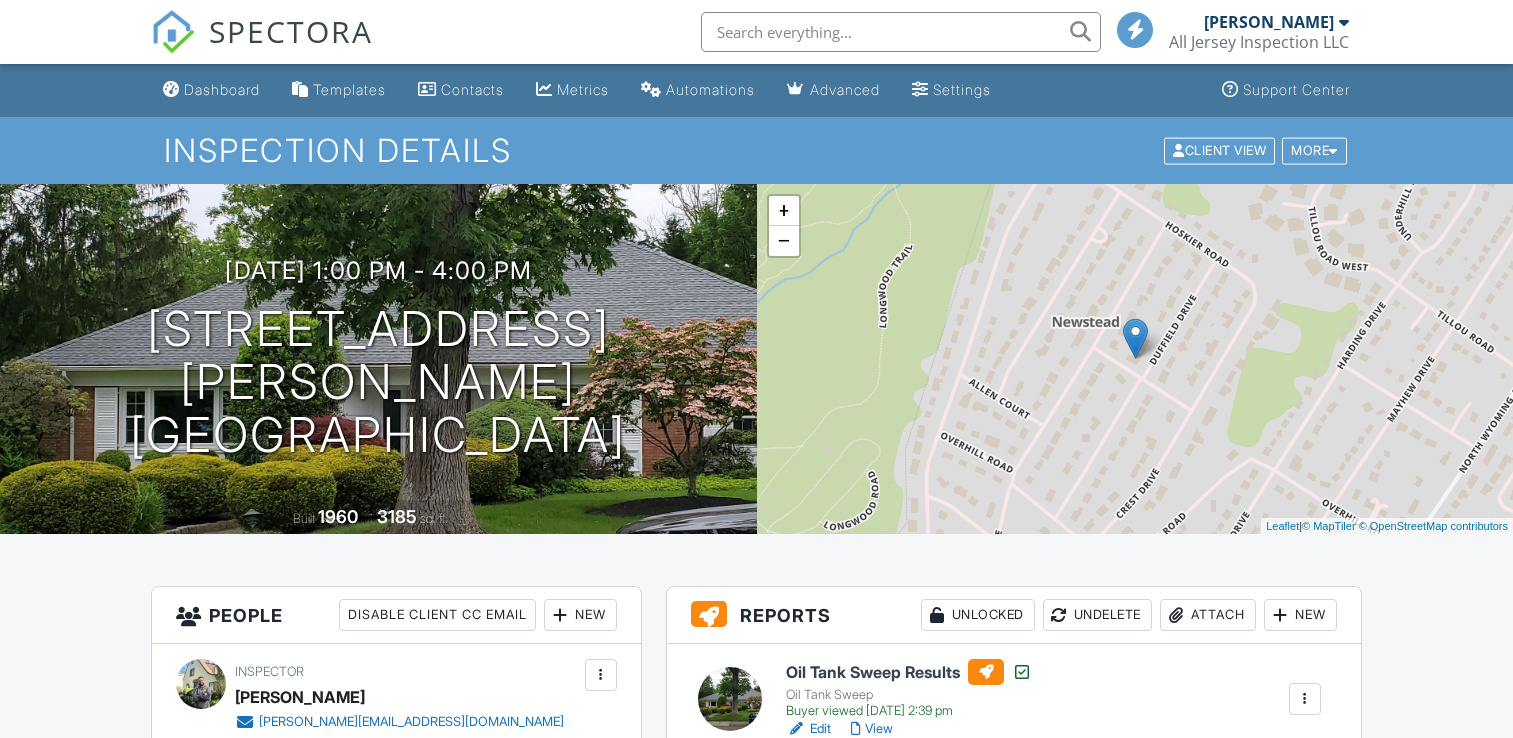 click on "Chimney, Fireplace, and Stove Inspection Report" at bounding box center (1004, 983) 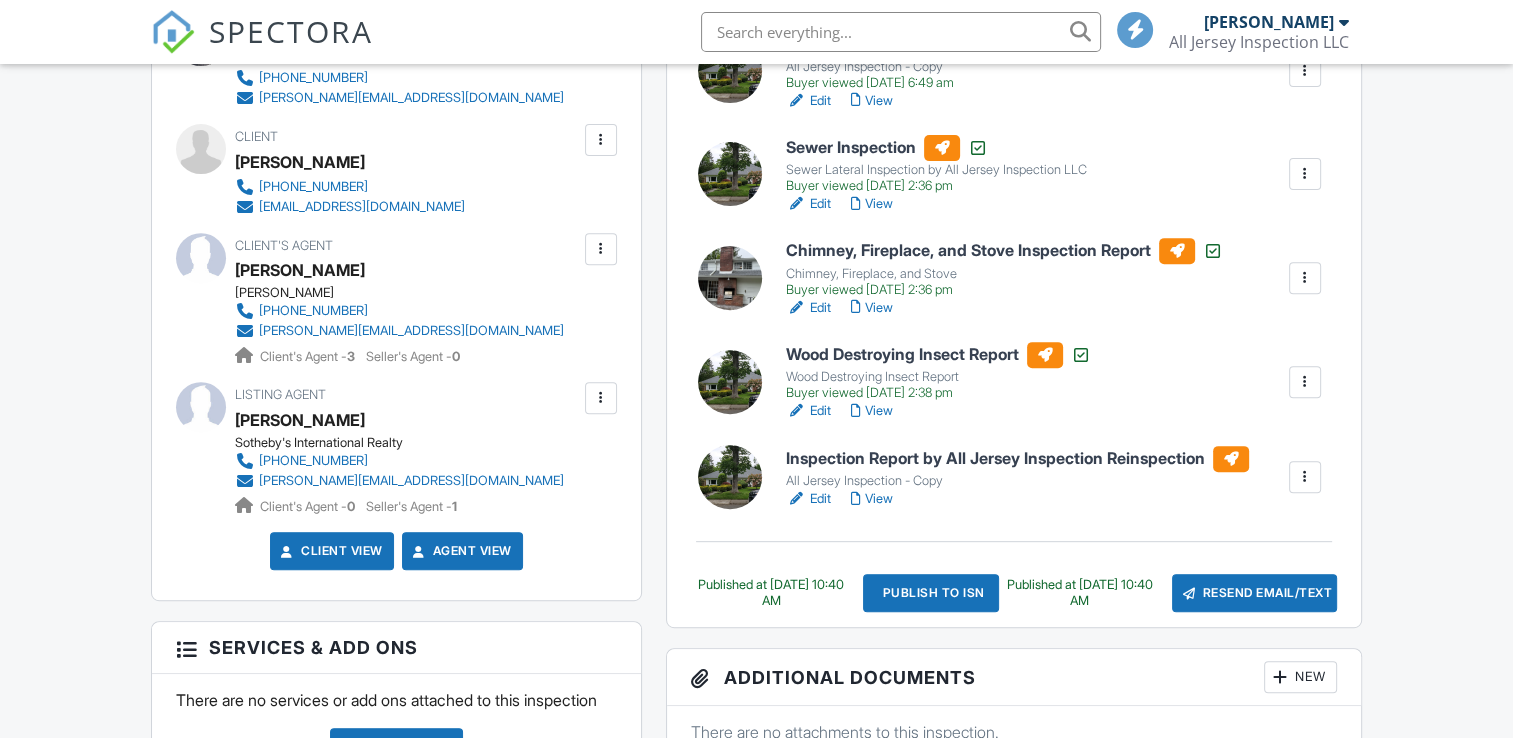 scroll, scrollTop: 732, scrollLeft: 0, axis: vertical 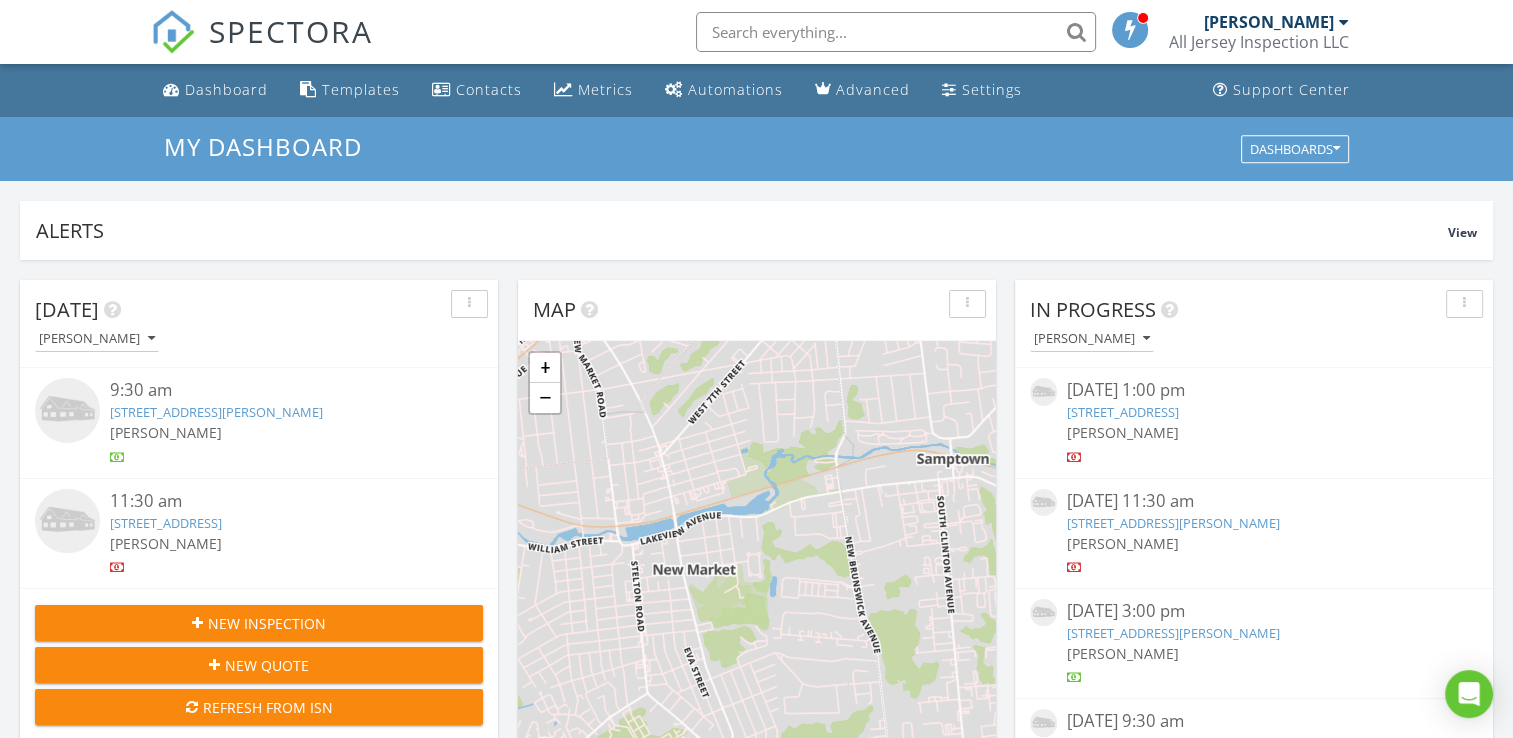 click at bounding box center (896, 32) 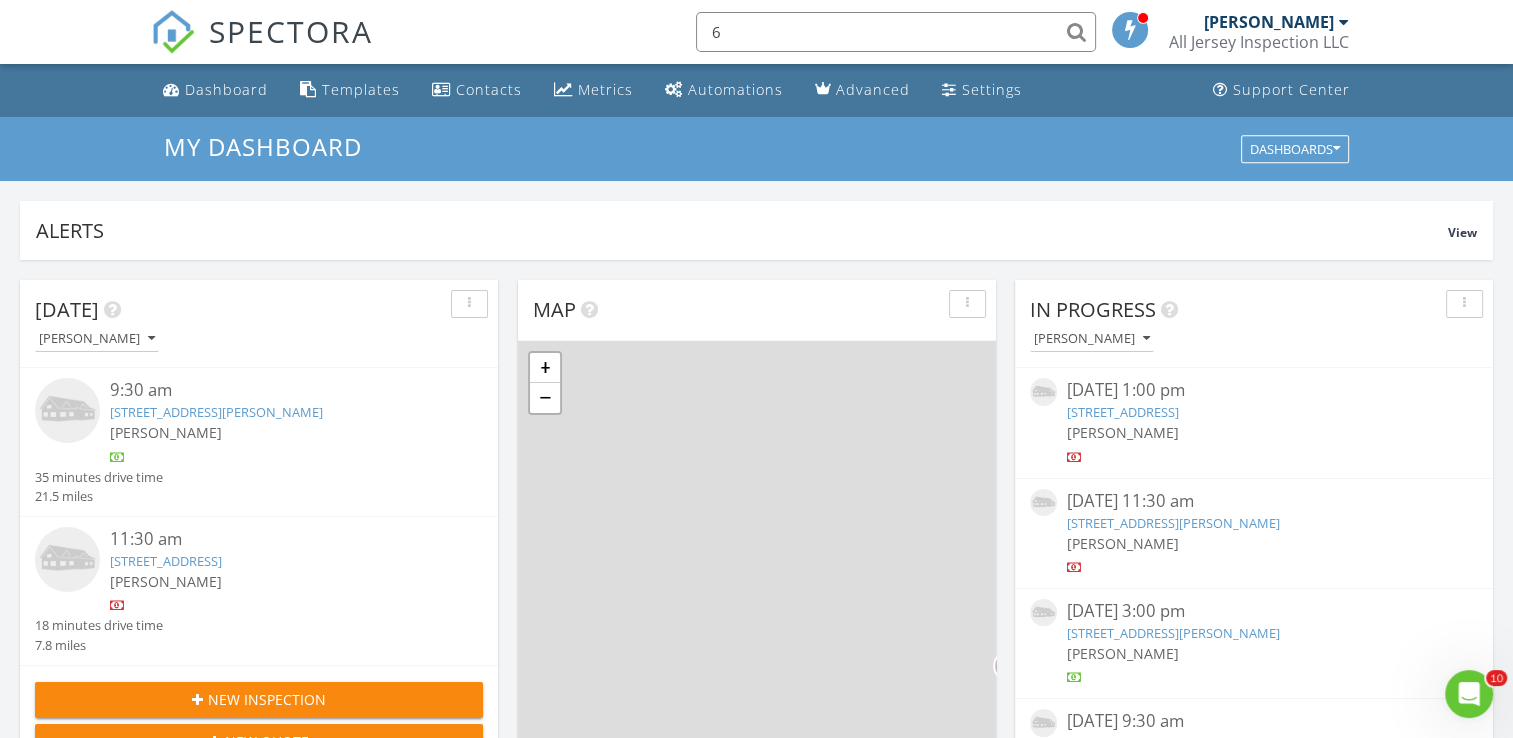 scroll, scrollTop: 0, scrollLeft: 0, axis: both 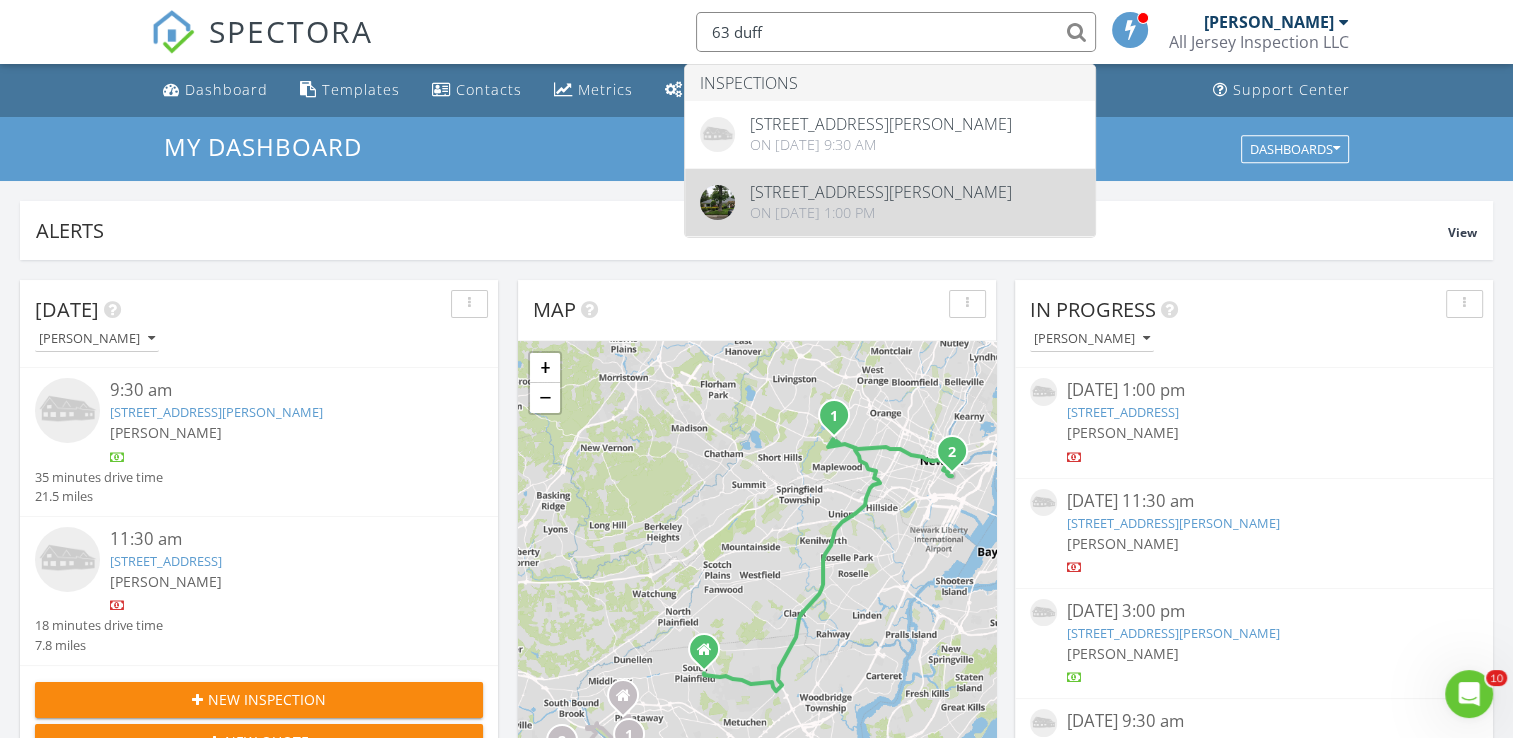 type on "63 duff" 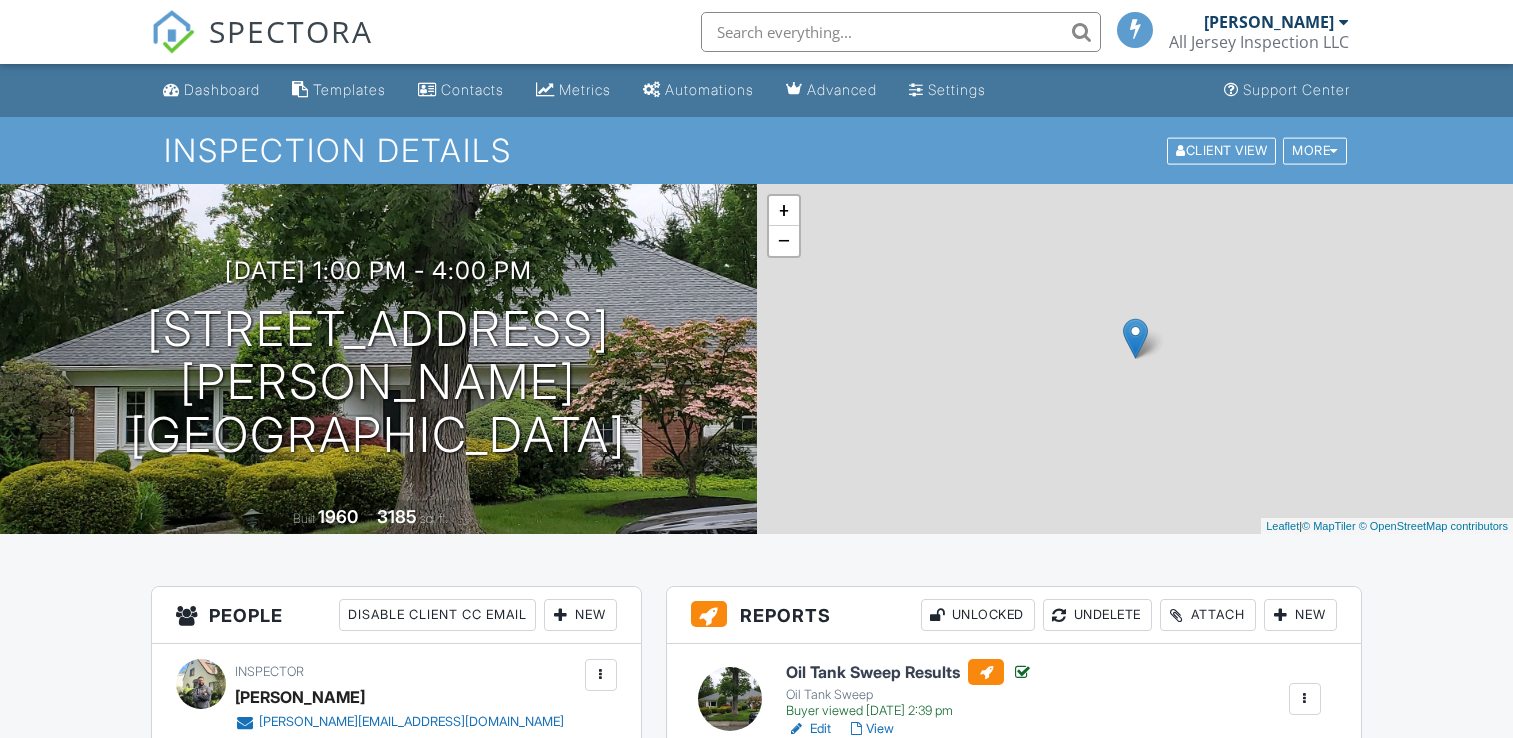 scroll, scrollTop: 0, scrollLeft: 0, axis: both 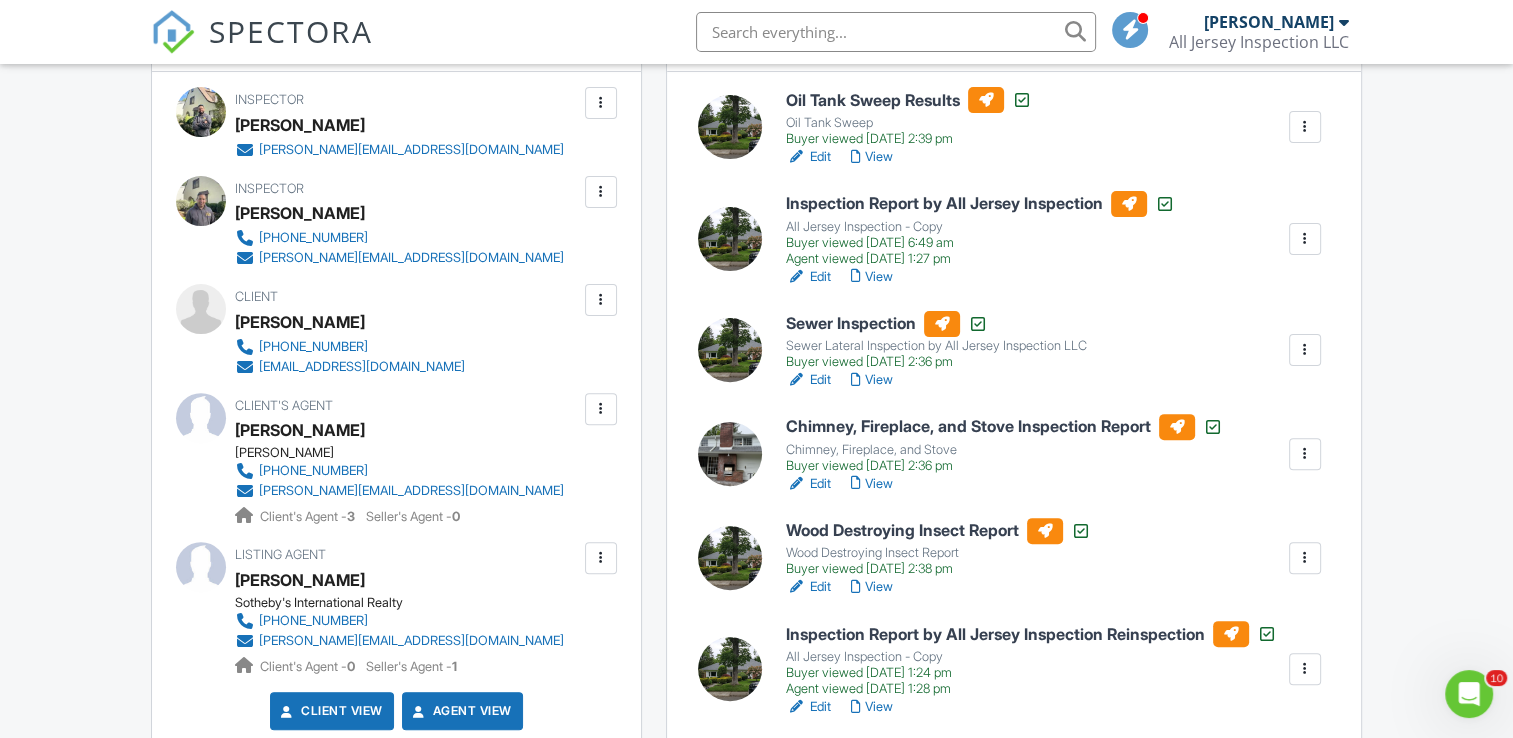 click on "Inspection Report by All Jersey Inspection" at bounding box center (980, 204) 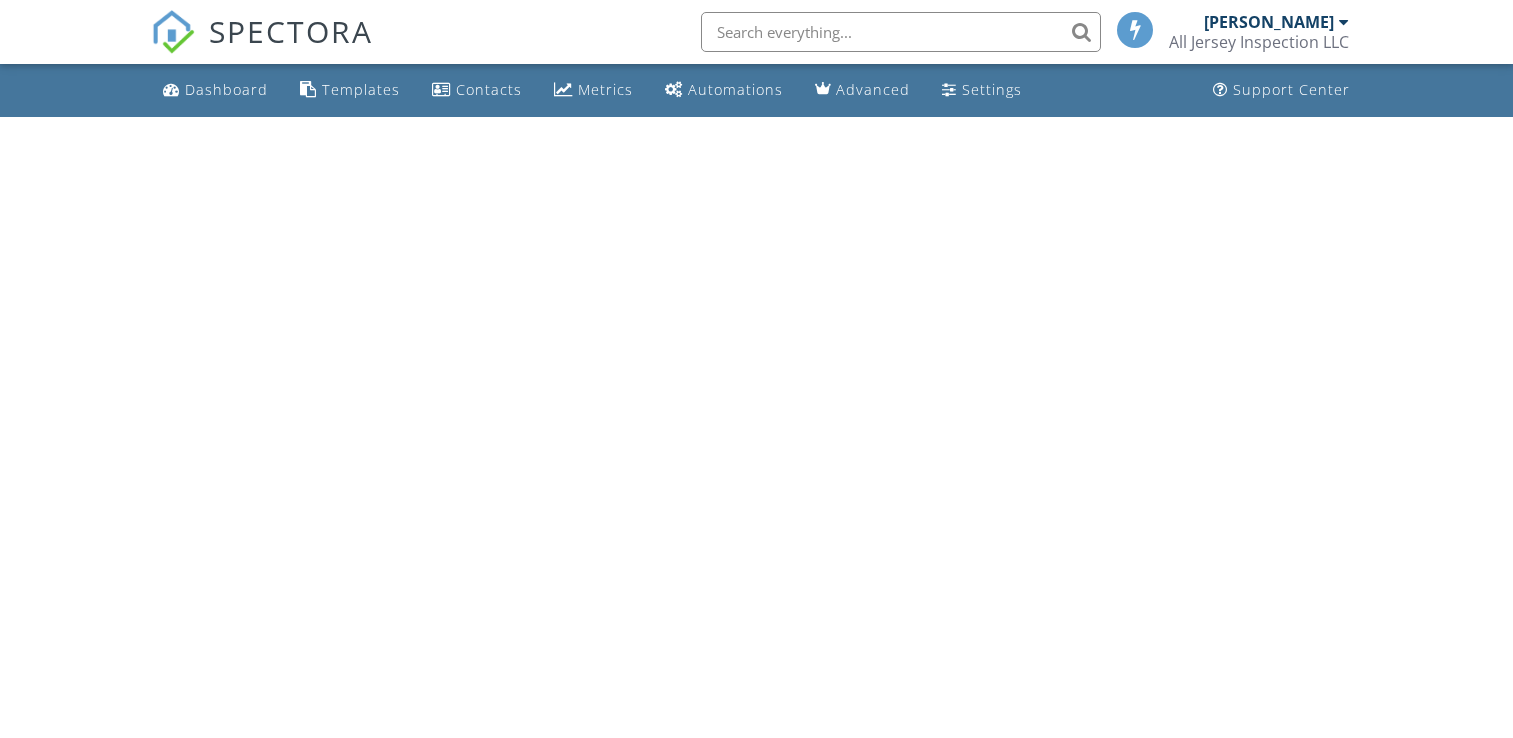scroll, scrollTop: 0, scrollLeft: 0, axis: both 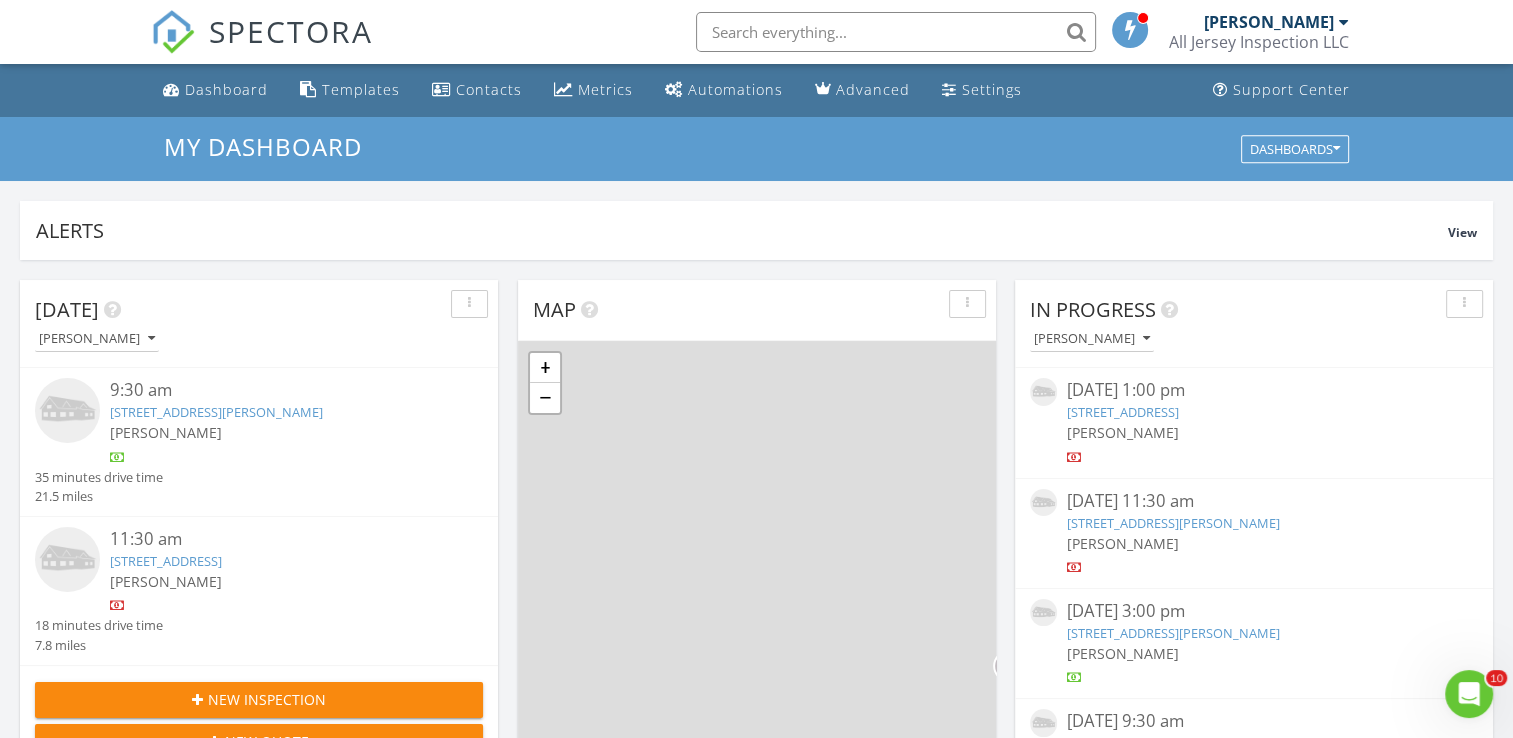 click at bounding box center (896, 32) 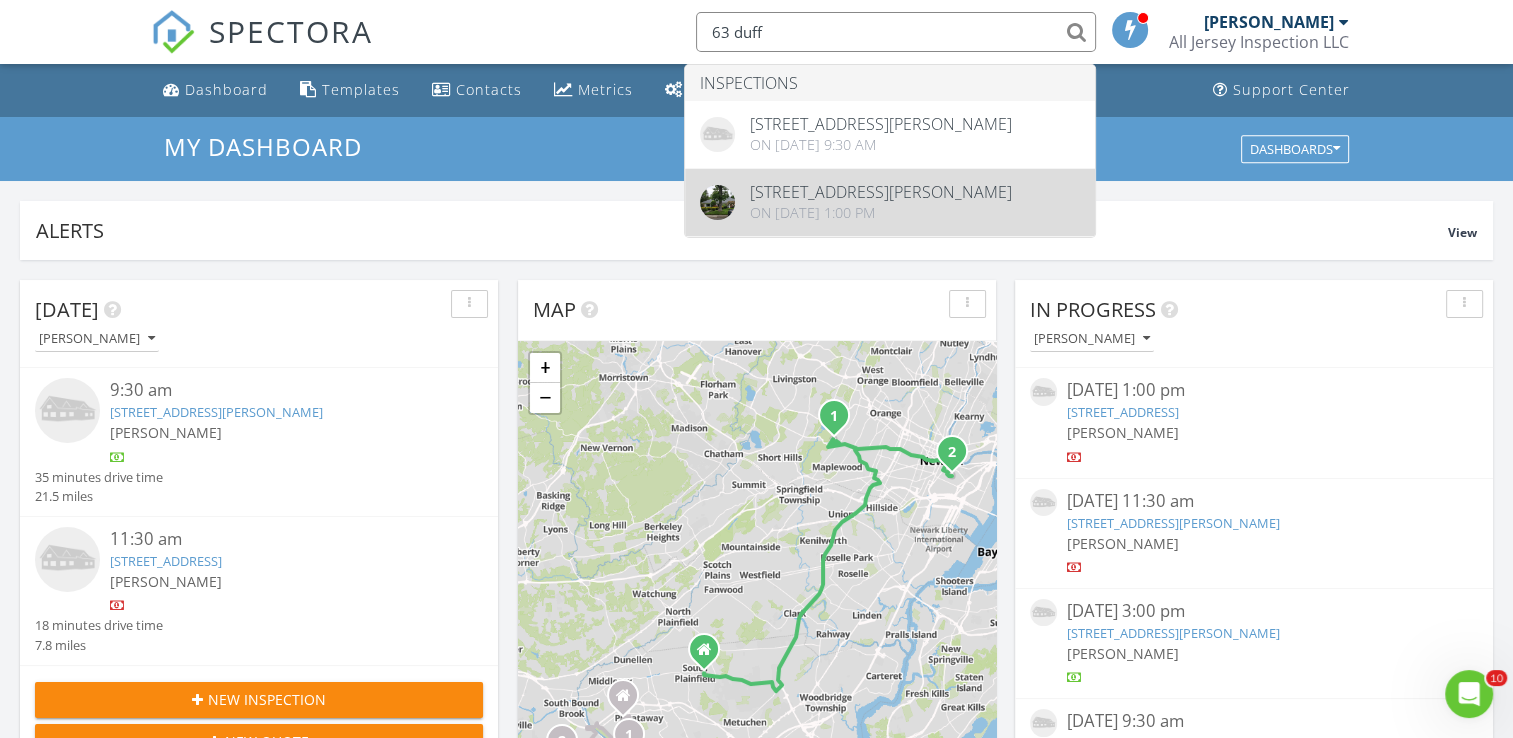type on "63 duff" 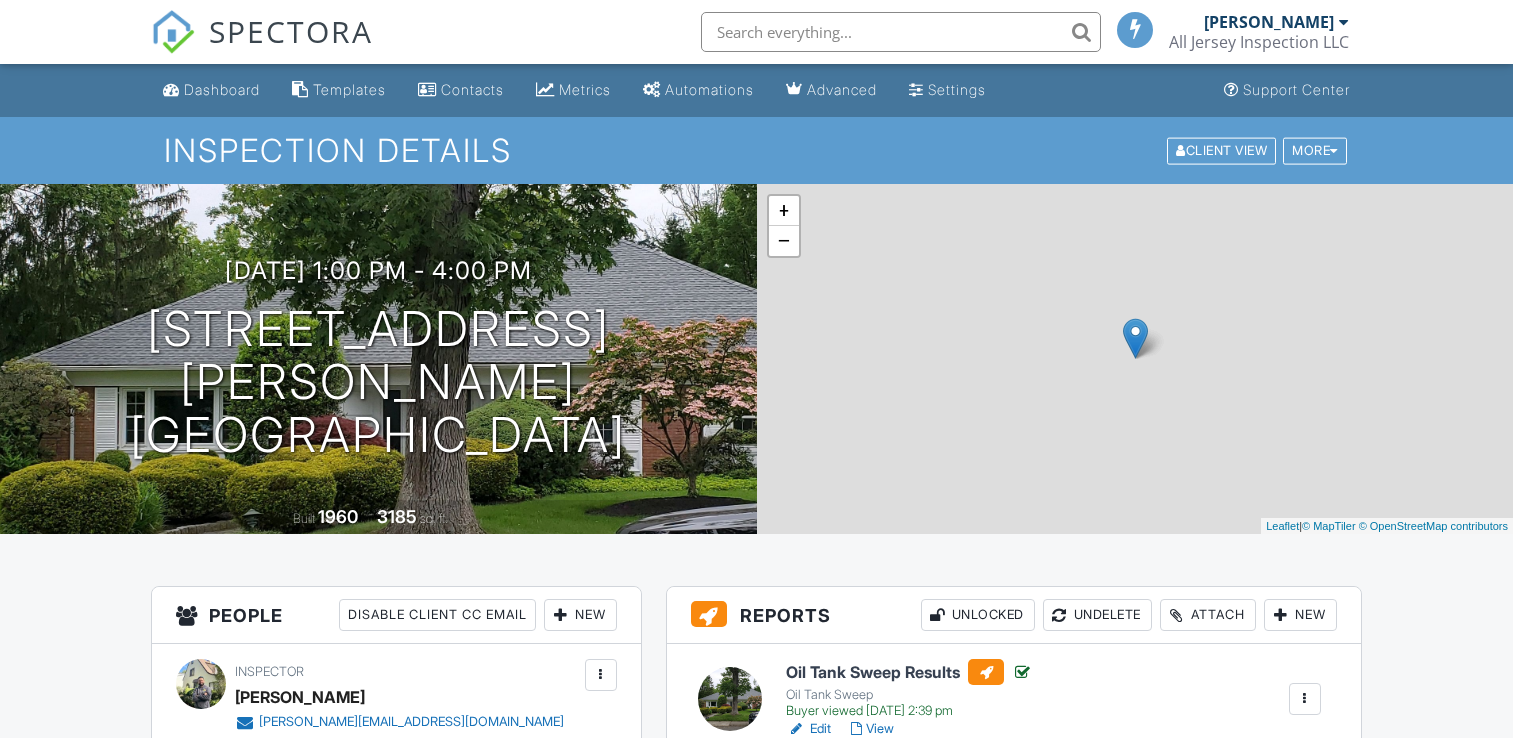 scroll, scrollTop: 0, scrollLeft: 0, axis: both 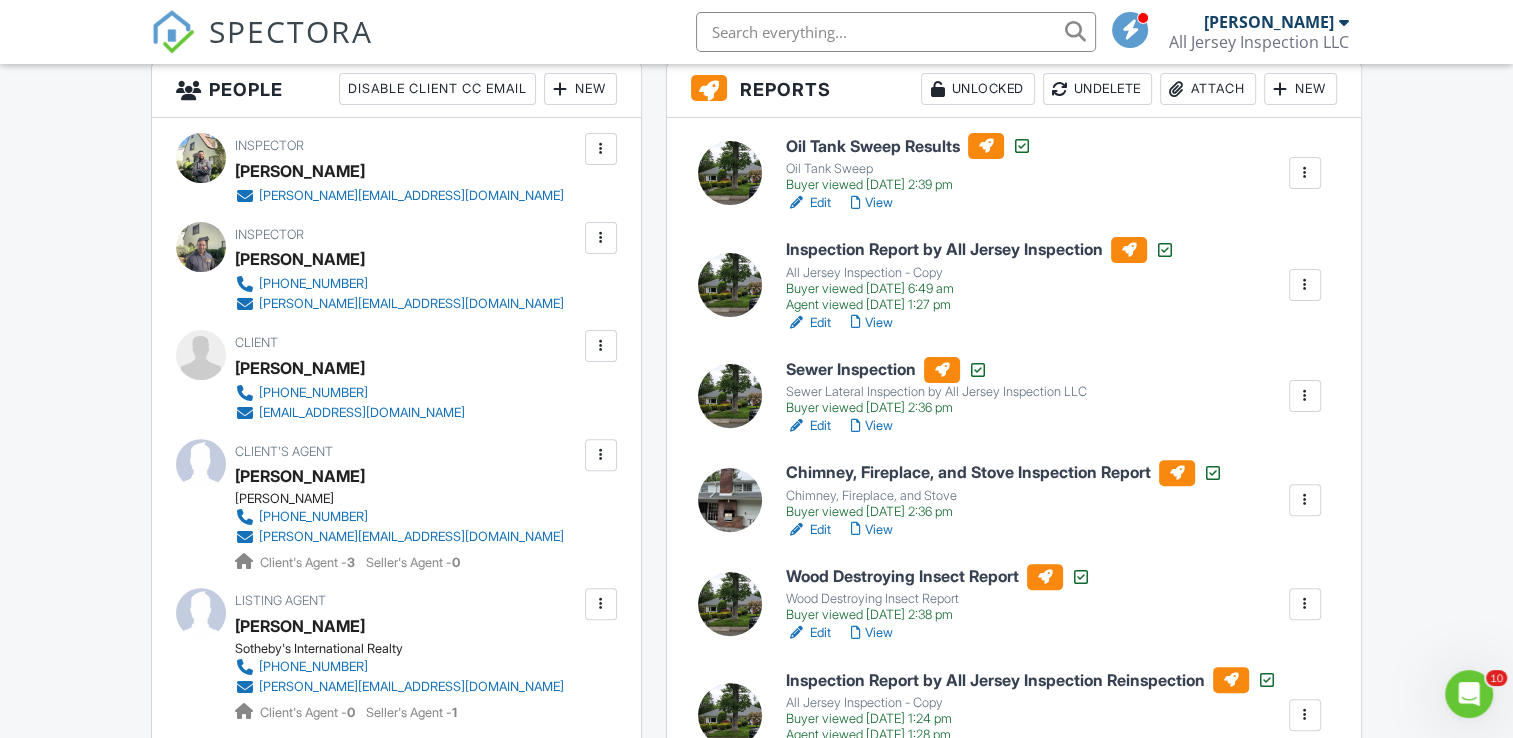 click at bounding box center [1305, 285] 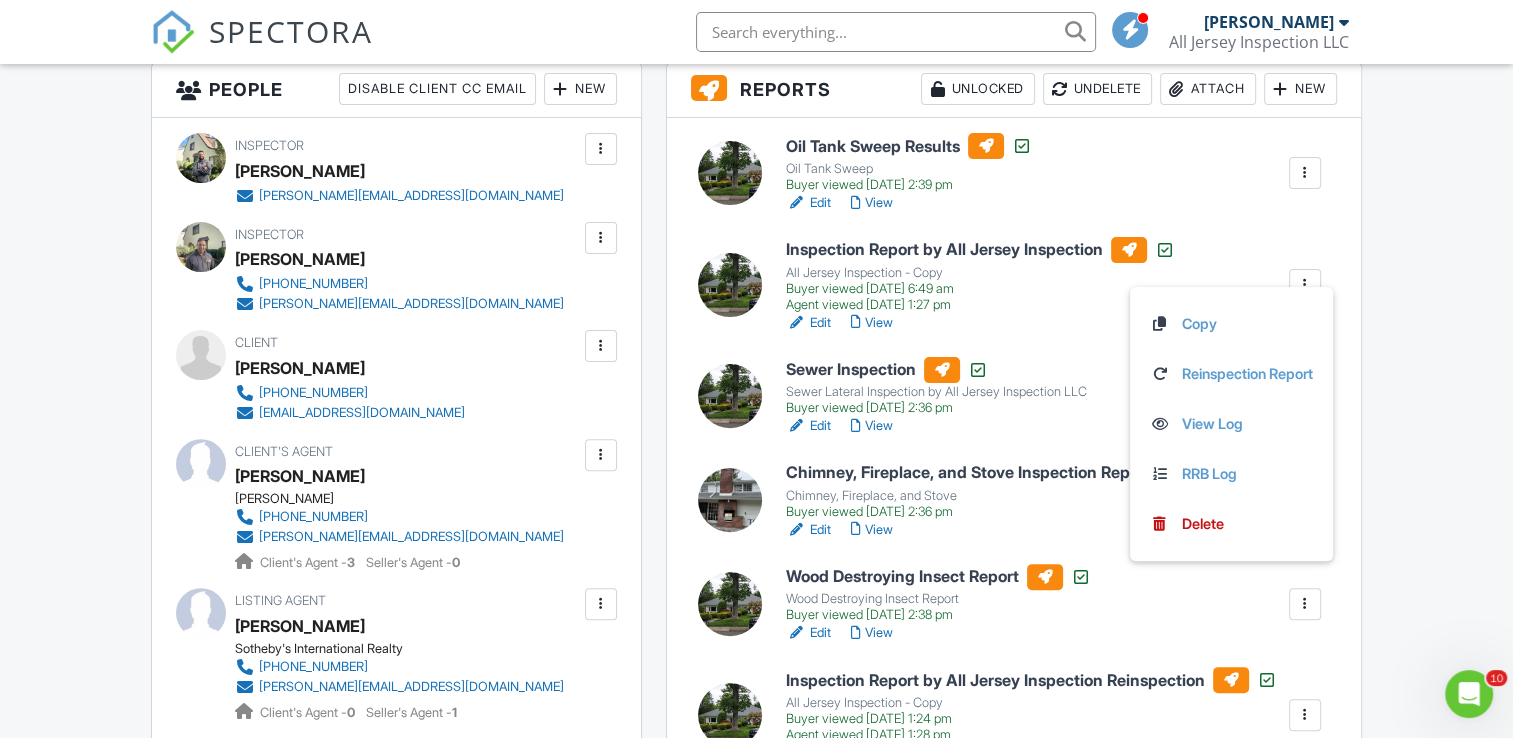 click at bounding box center [1305, 715] 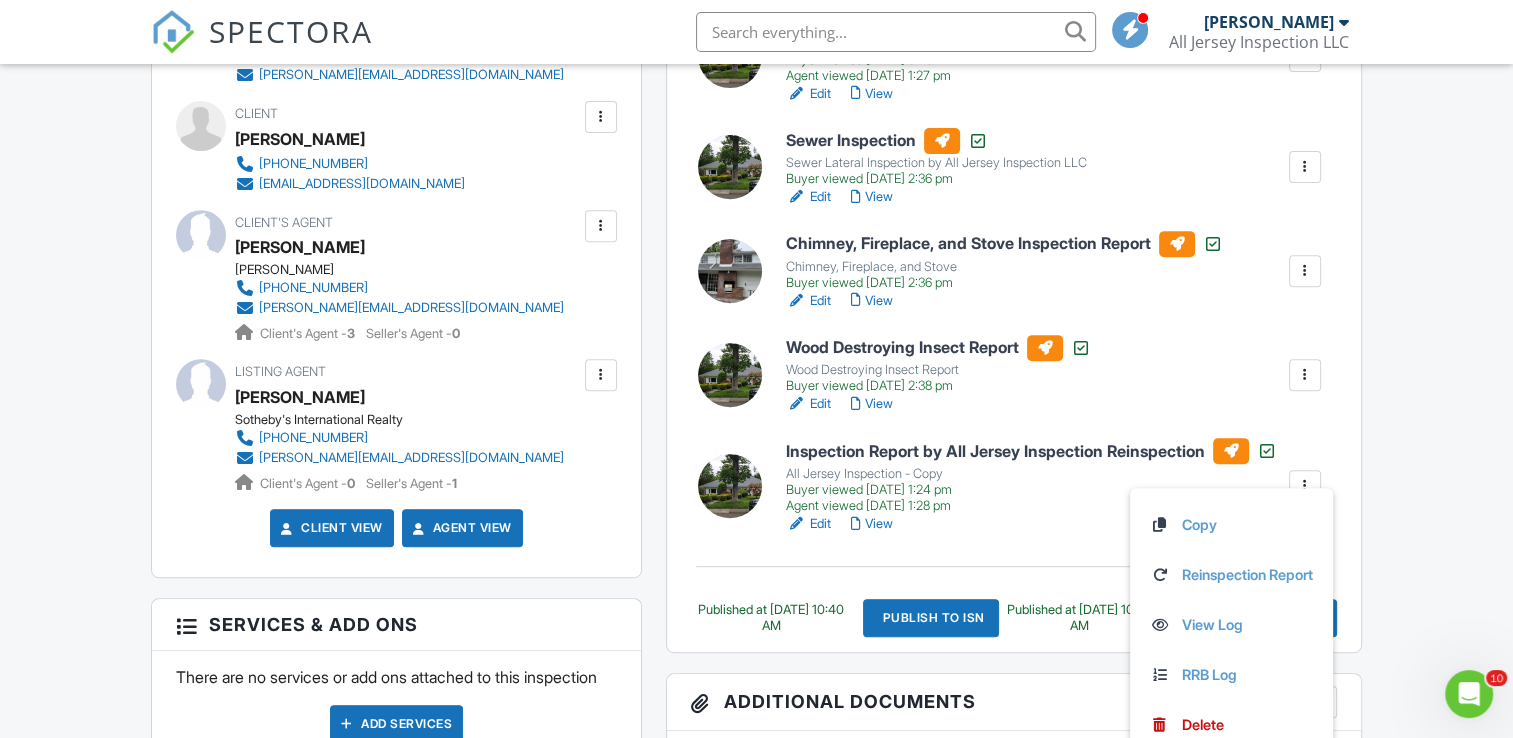 scroll, scrollTop: 766, scrollLeft: 0, axis: vertical 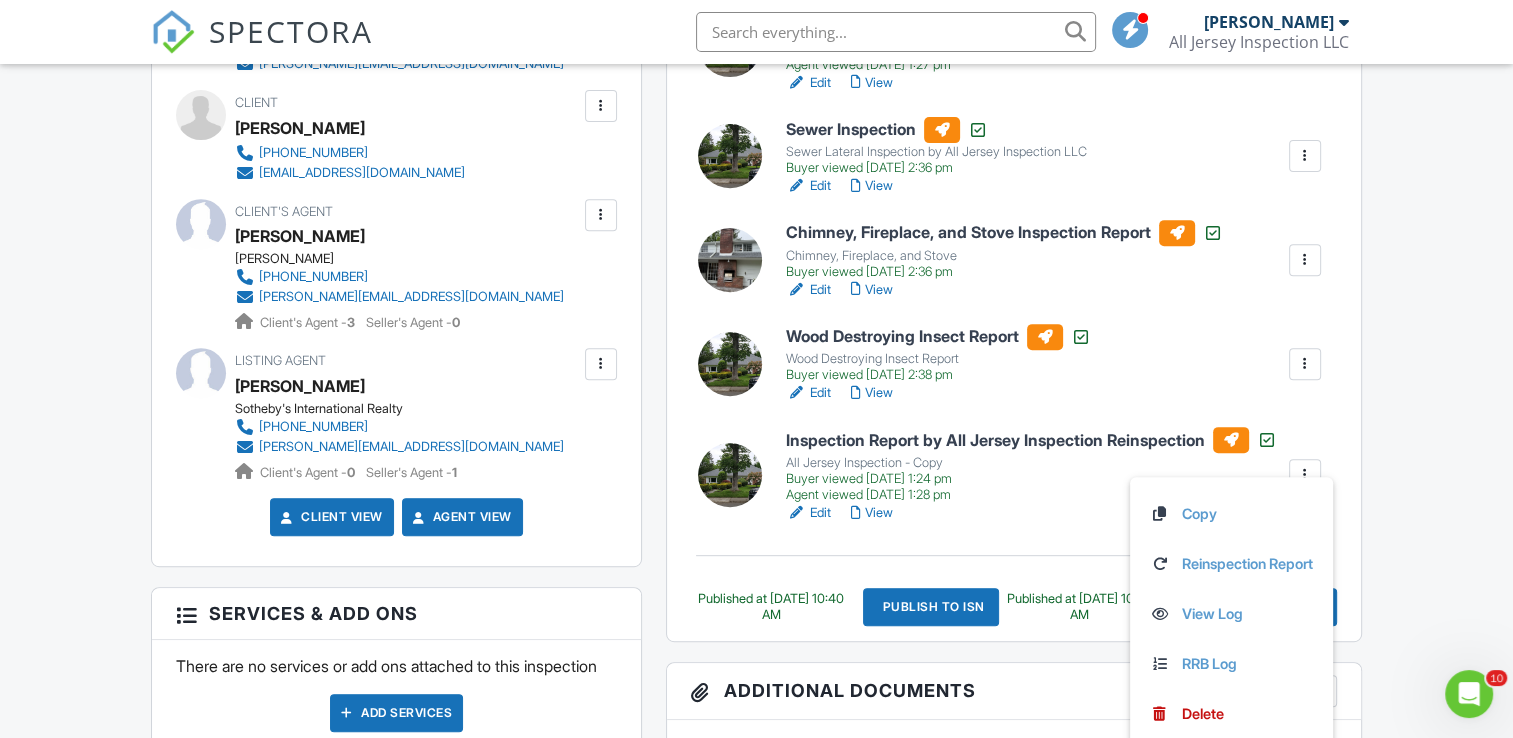 click on "Edit" at bounding box center (808, 513) 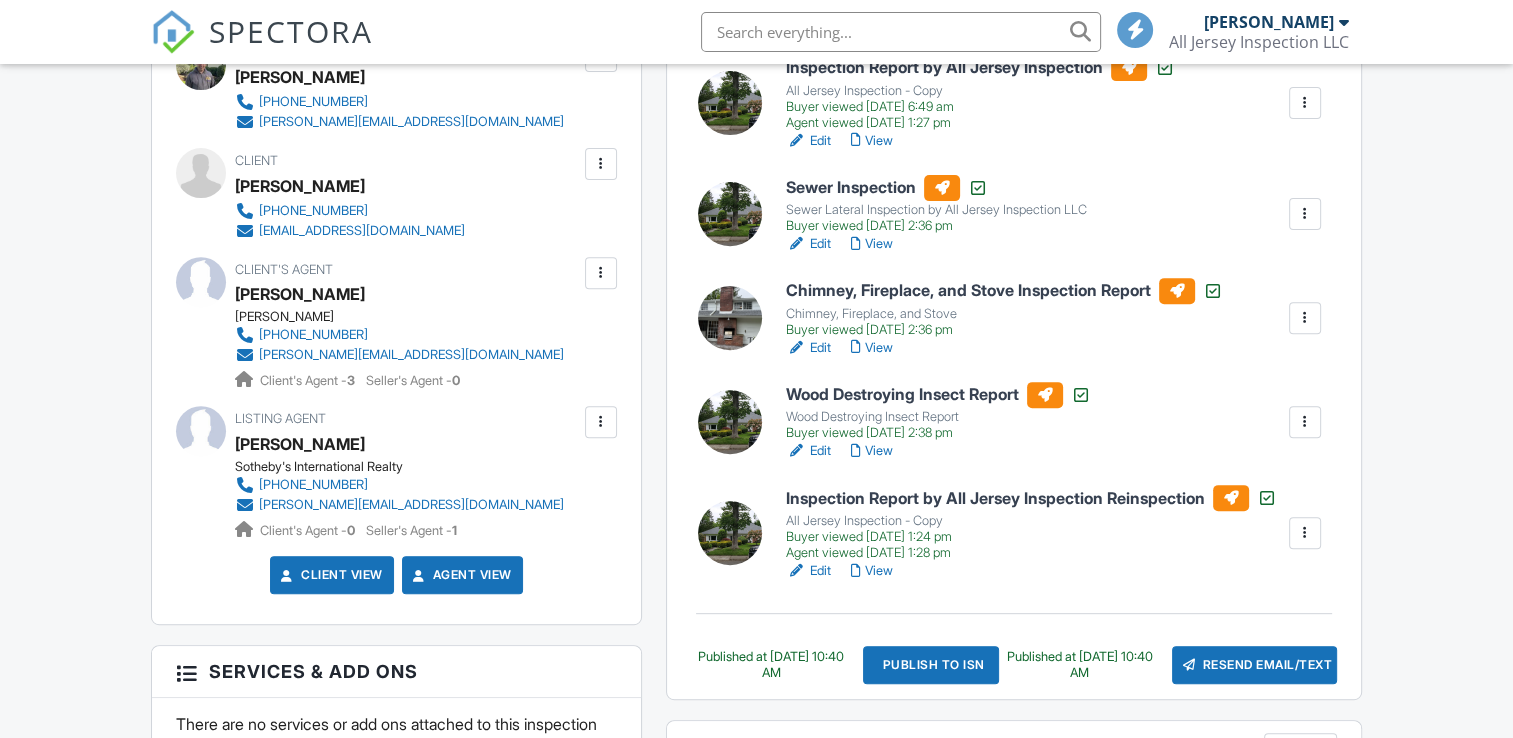 scroll, scrollTop: 632, scrollLeft: 0, axis: vertical 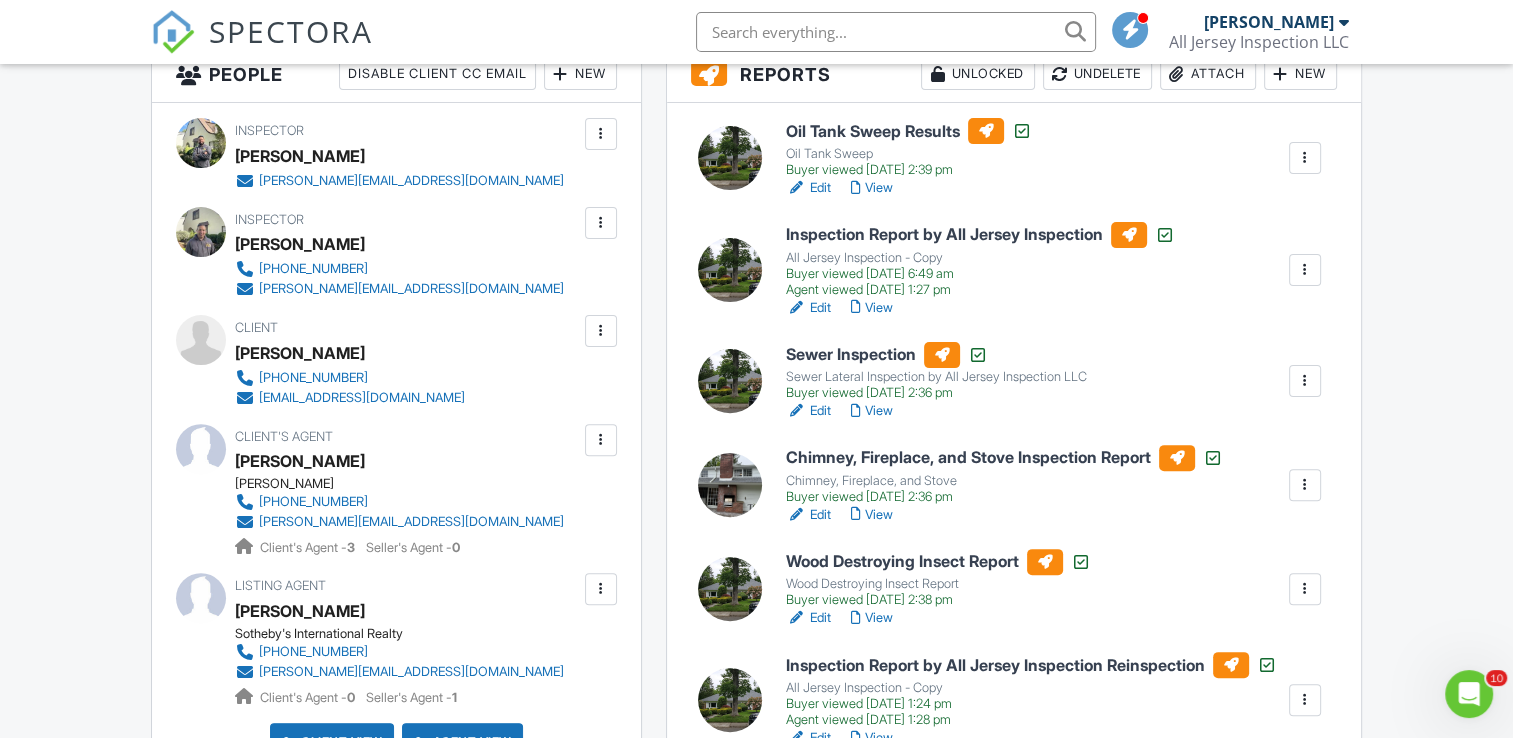 click at bounding box center (1305, 270) 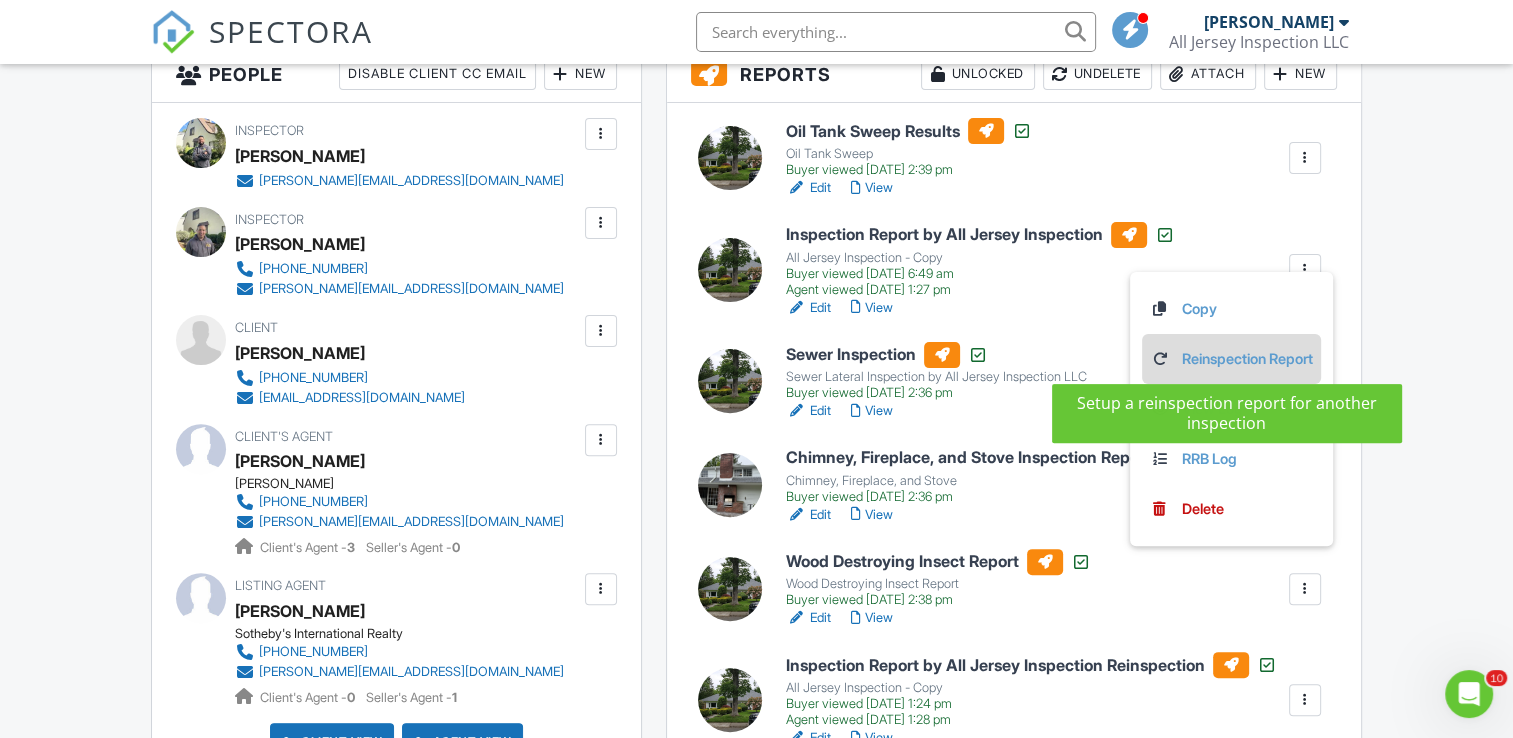 click on "Reinspection Report" at bounding box center [1231, 359] 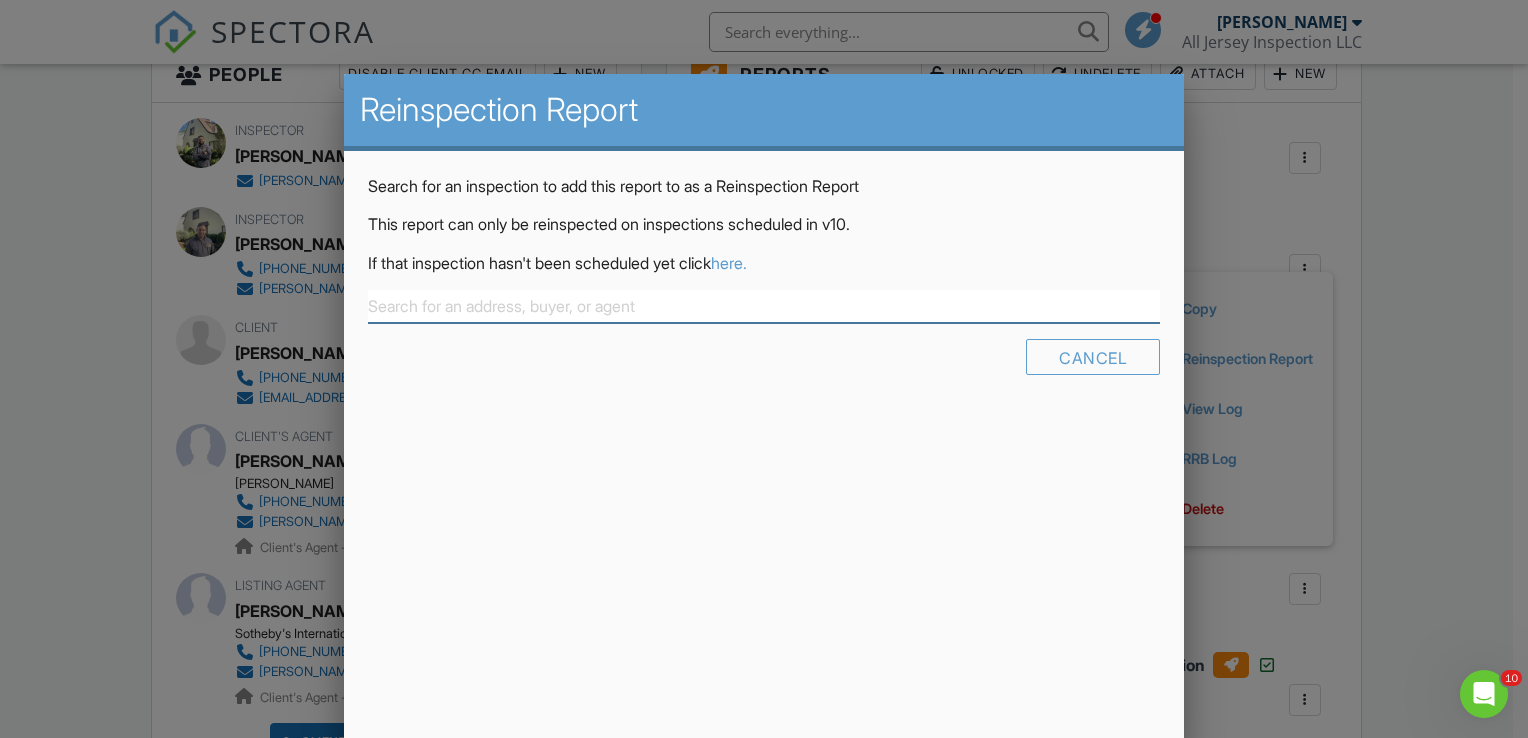 click at bounding box center [764, 306] 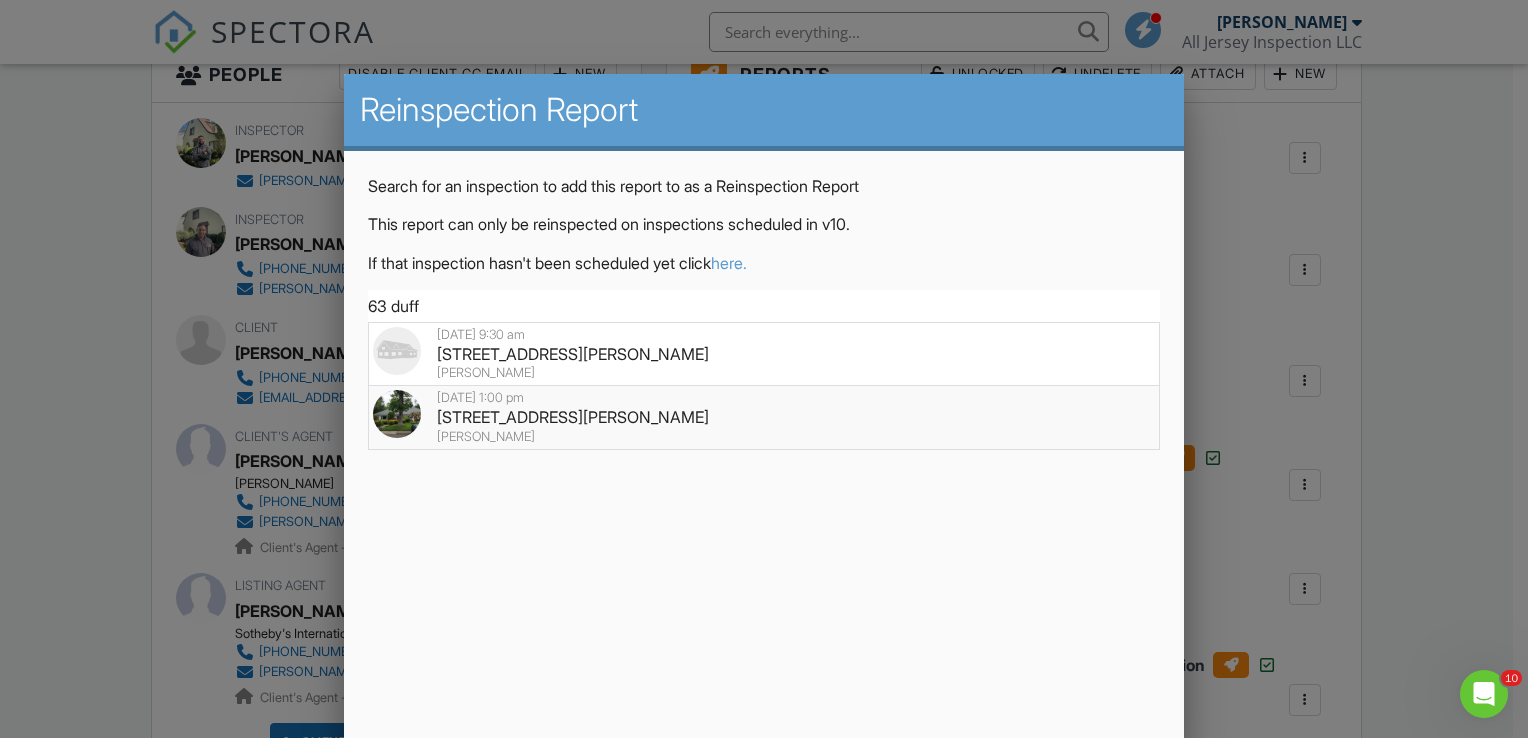 click on "[STREET_ADDRESS][PERSON_NAME]" at bounding box center [764, 417] 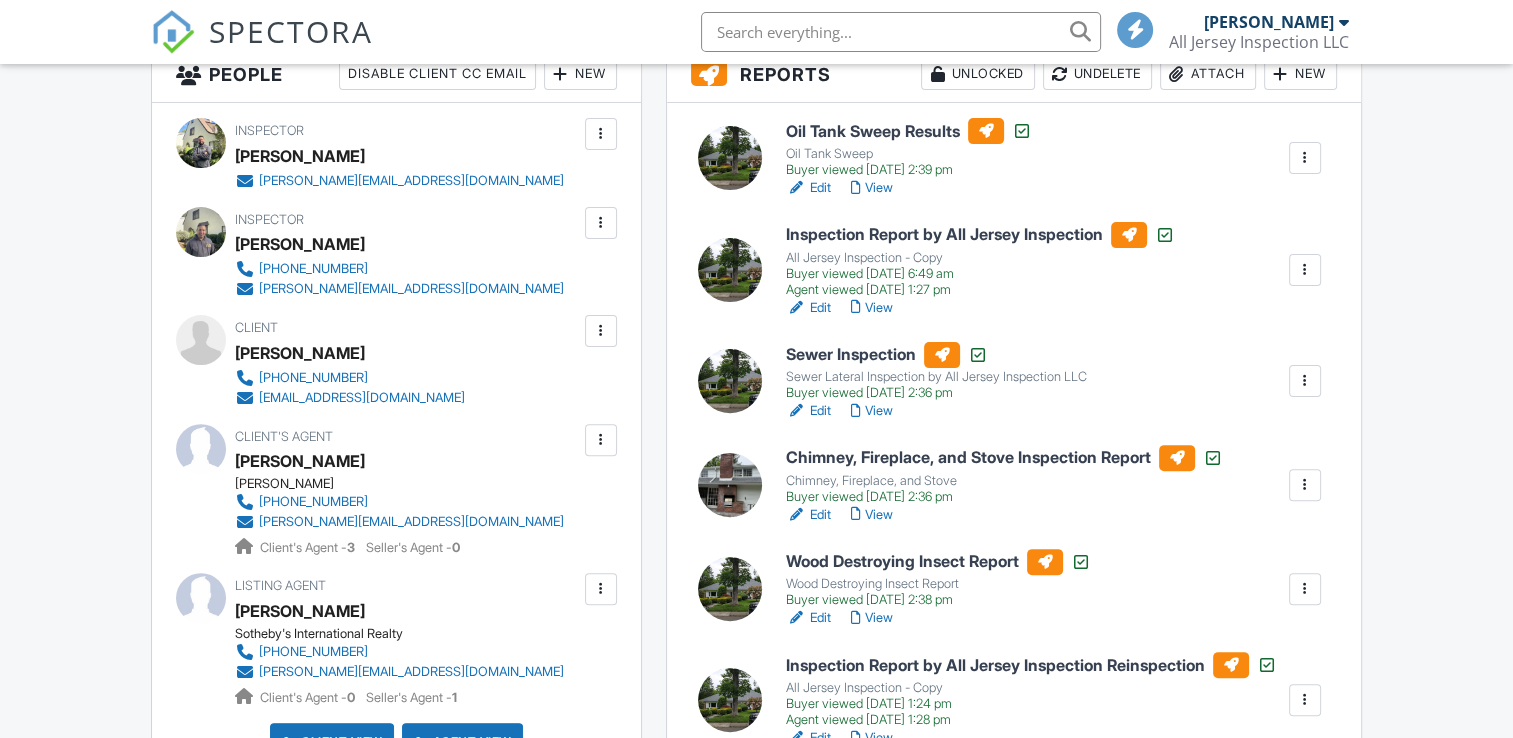 scroll, scrollTop: 541, scrollLeft: 0, axis: vertical 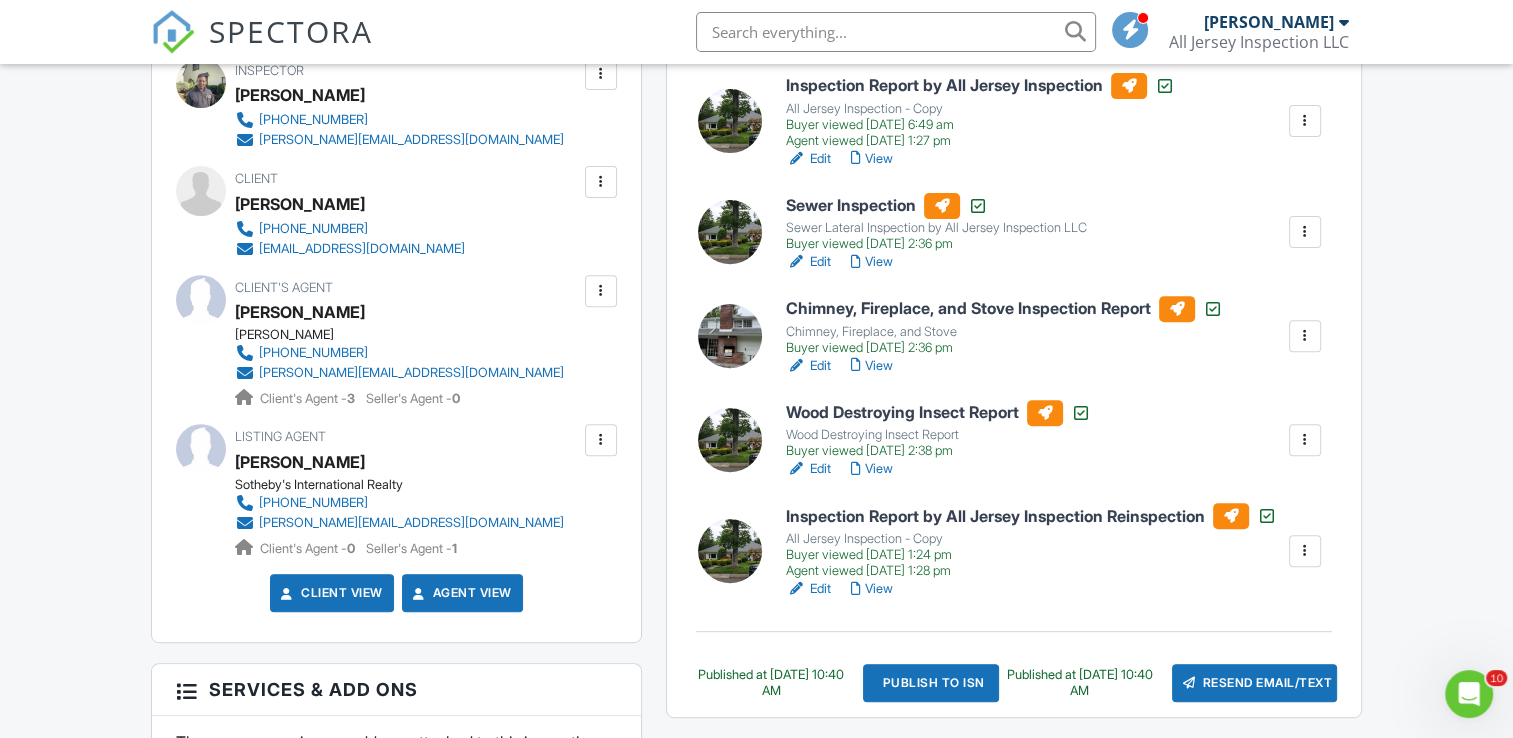 click at bounding box center (1305, 551) 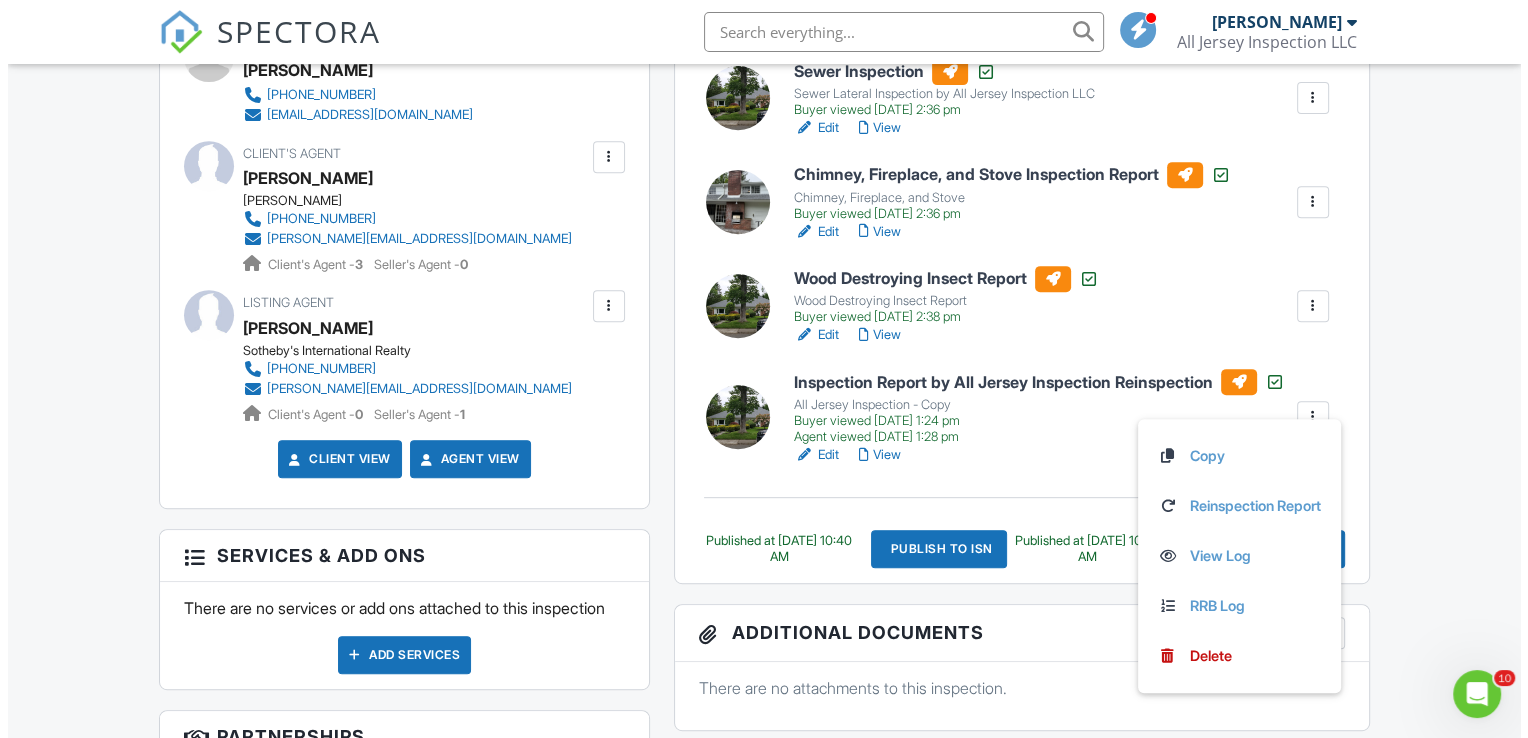 scroll, scrollTop: 850, scrollLeft: 0, axis: vertical 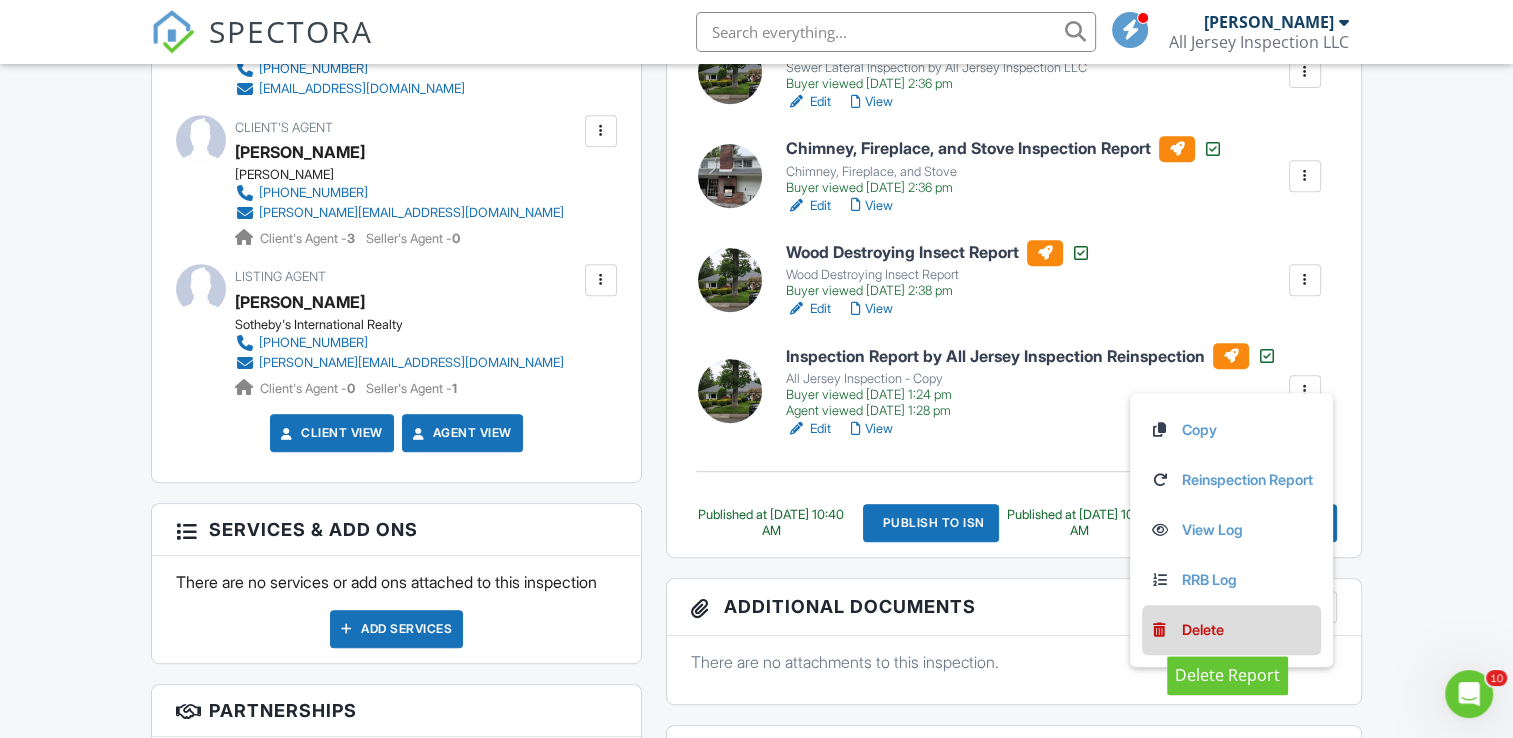 click on "Delete" at bounding box center [1203, 630] 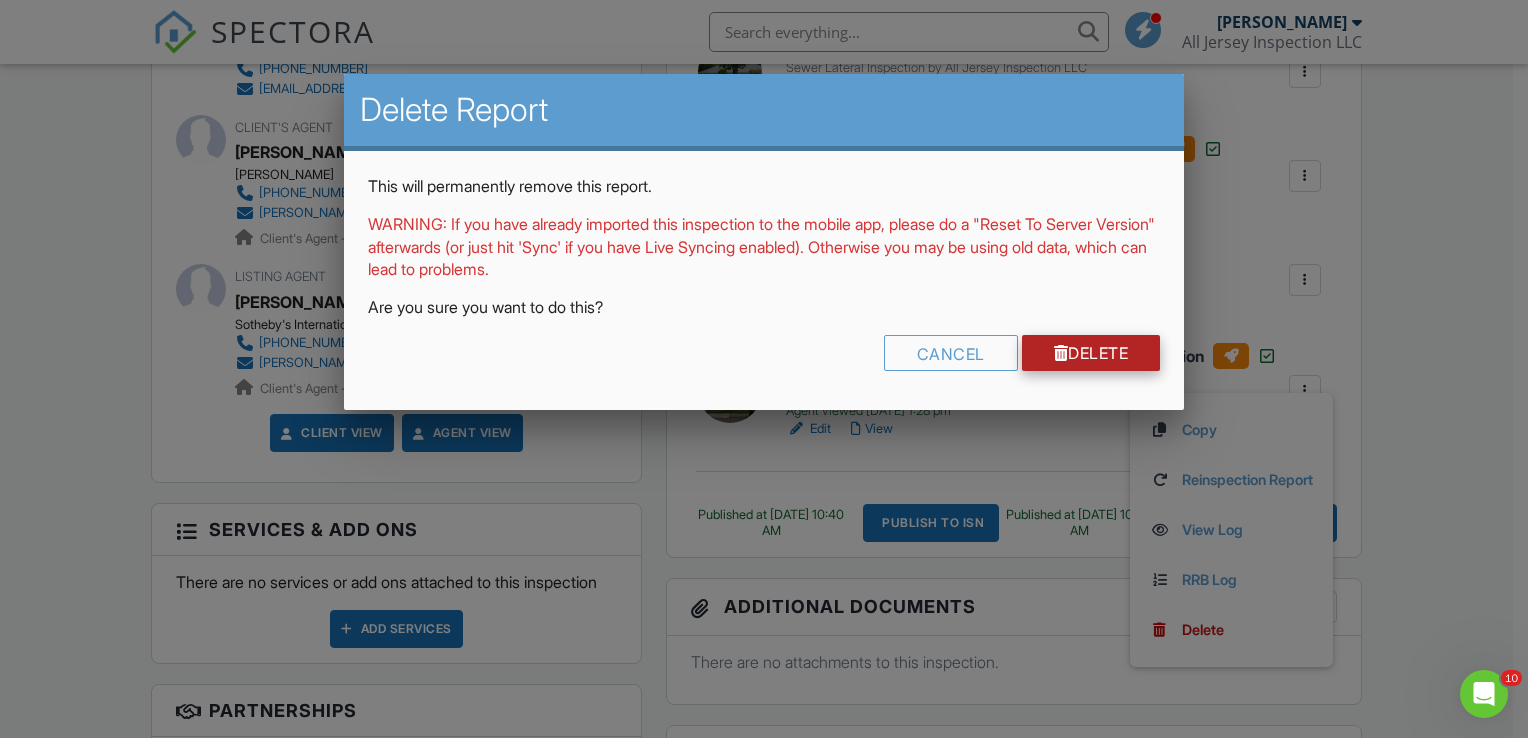 click on "Delete" at bounding box center [1091, 353] 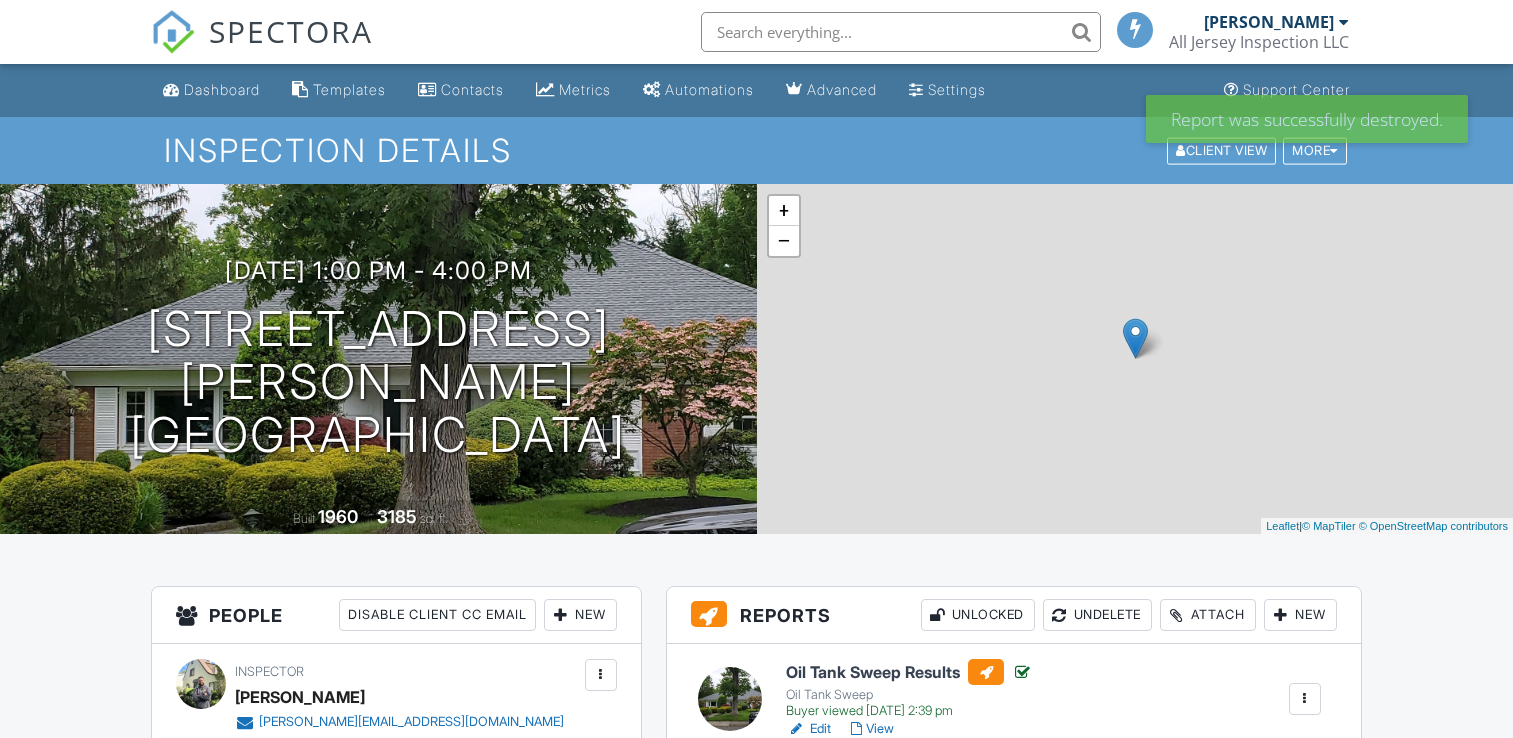 scroll, scrollTop: 0, scrollLeft: 0, axis: both 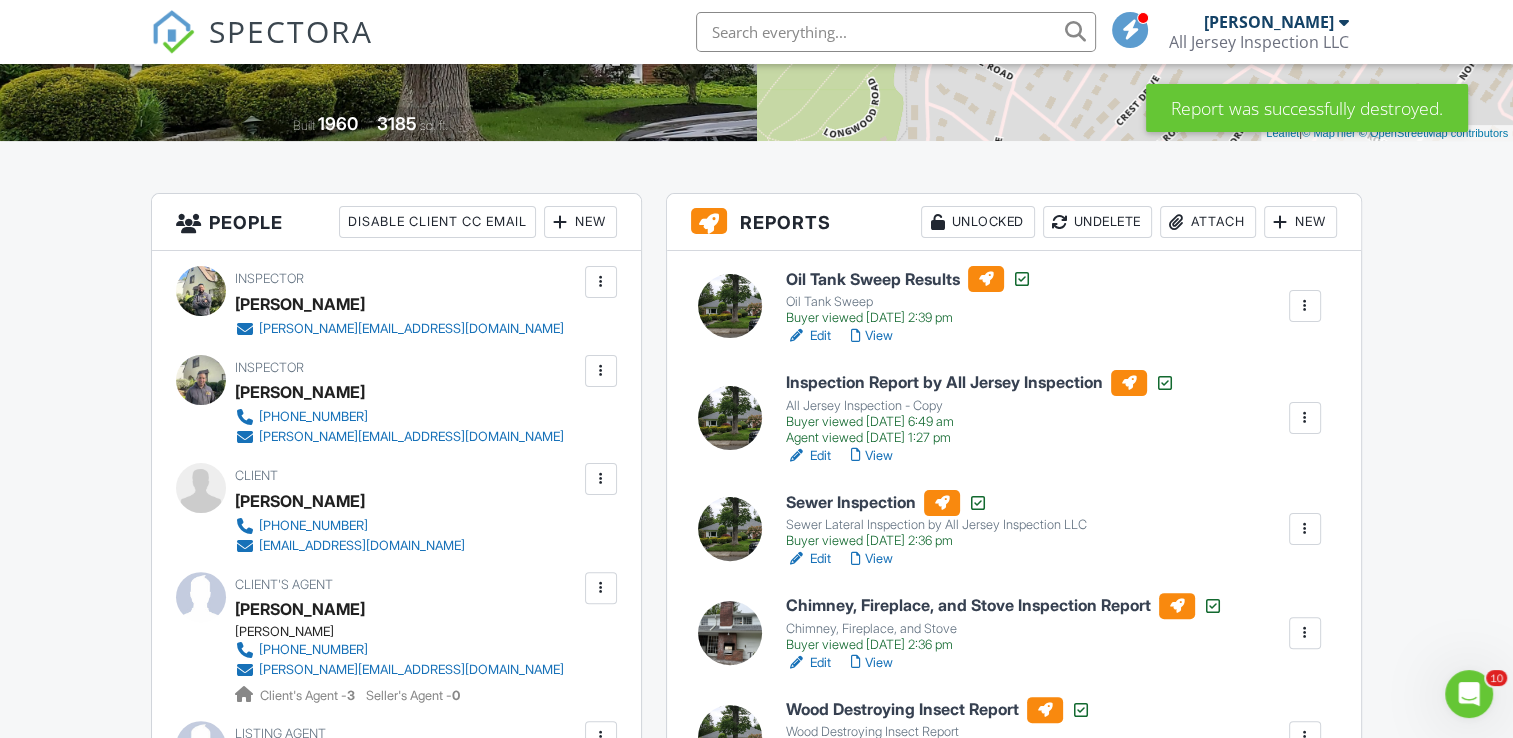 click at bounding box center [1305, 418] 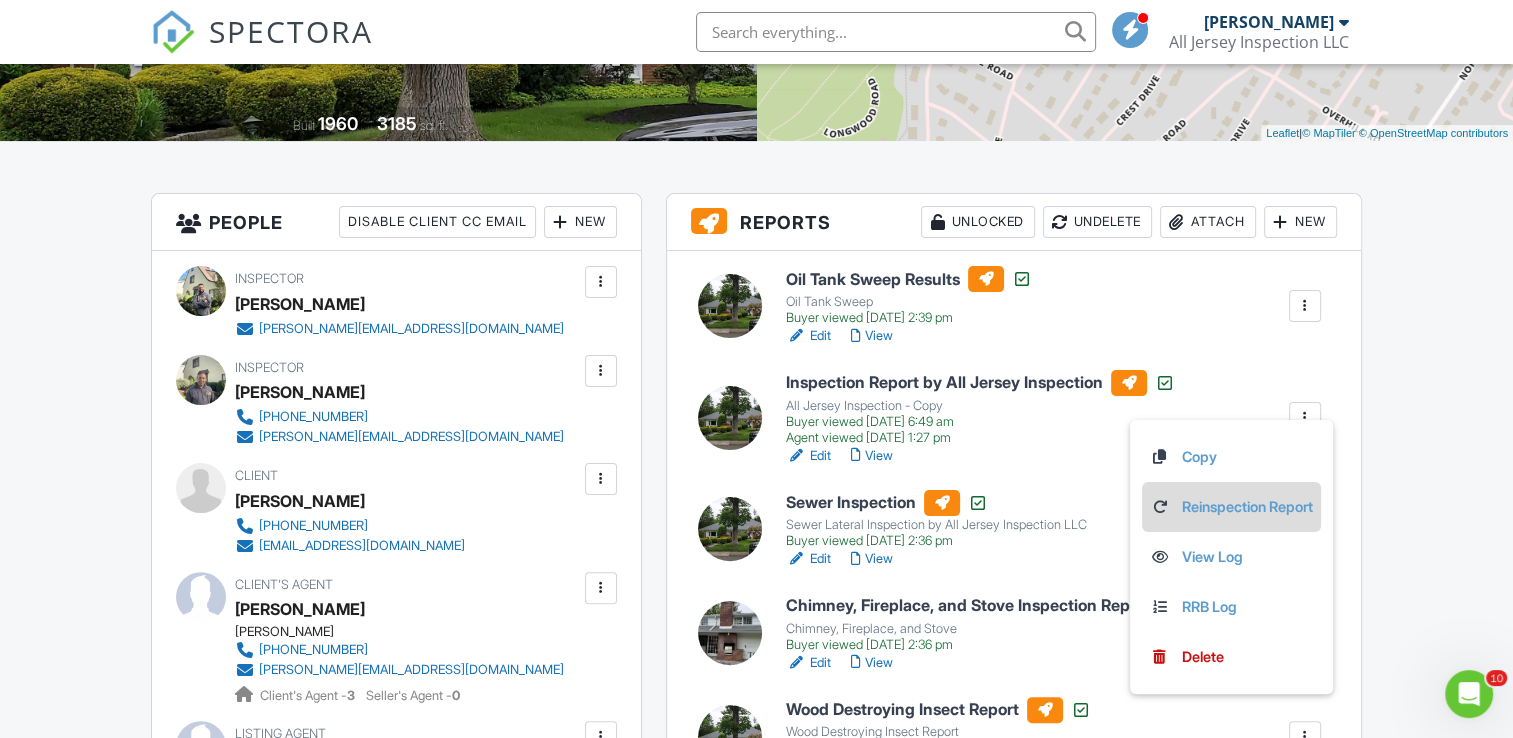 click on "Reinspection Report" at bounding box center (1231, 507) 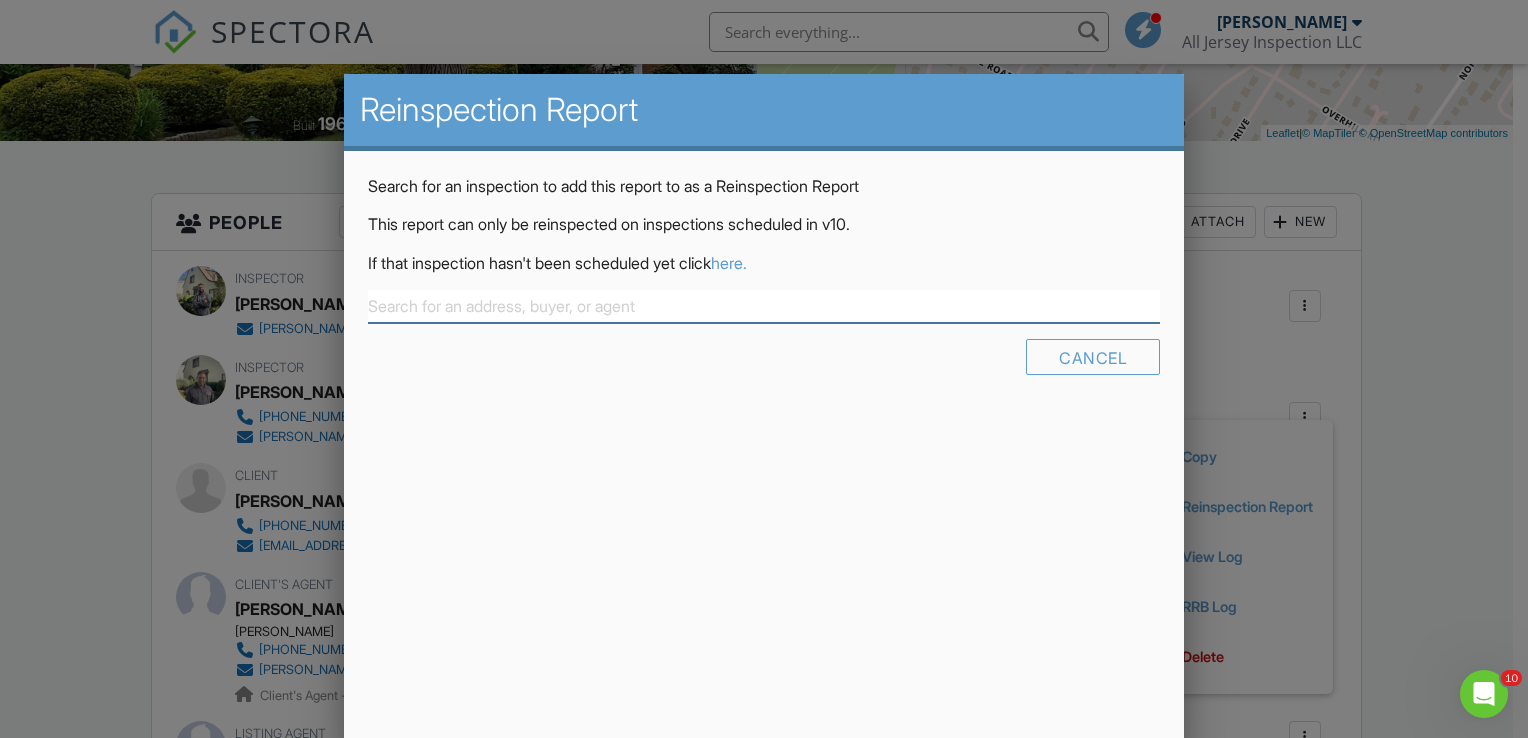 click at bounding box center (764, 306) 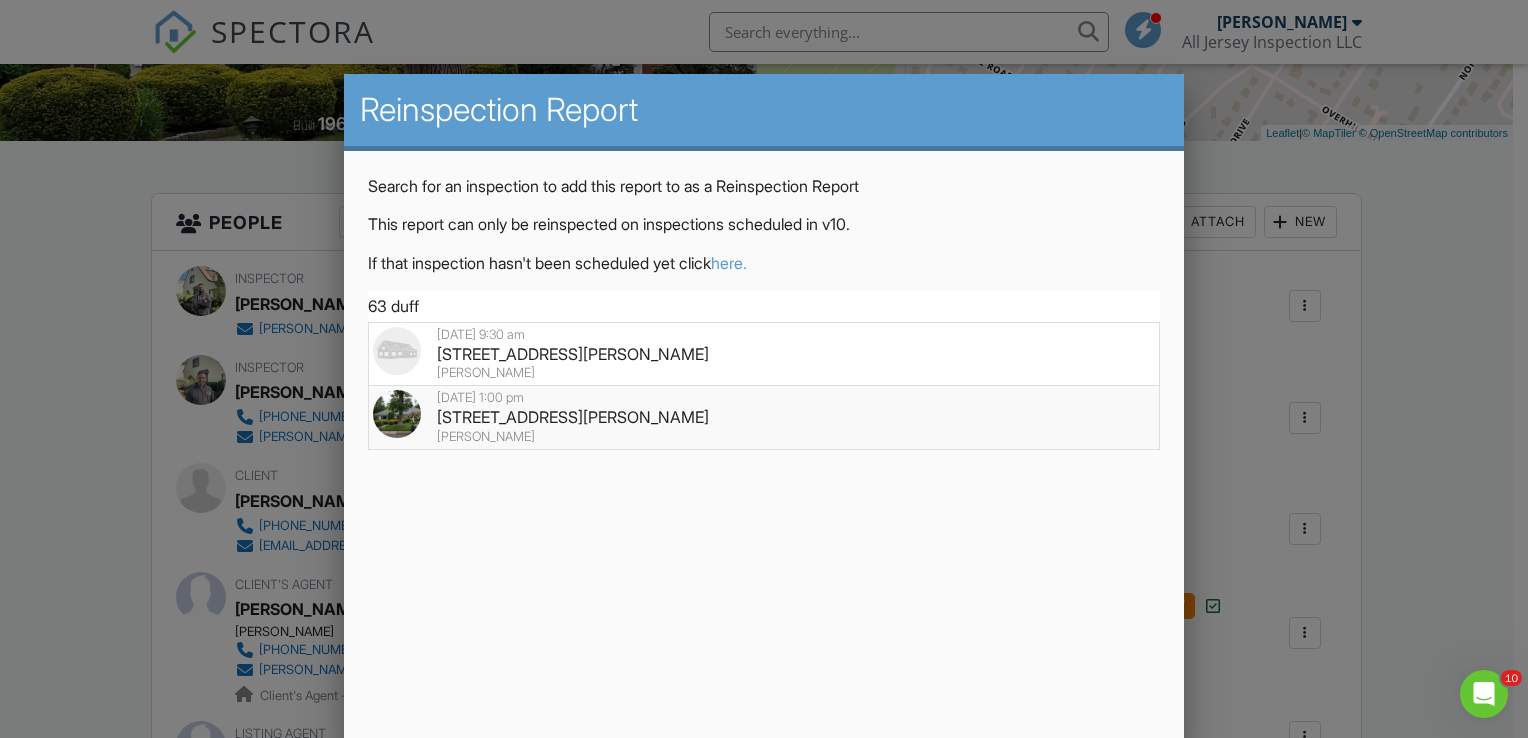 click on "63 Duffield Drive, South Orange, NJ 07079" at bounding box center (764, 417) 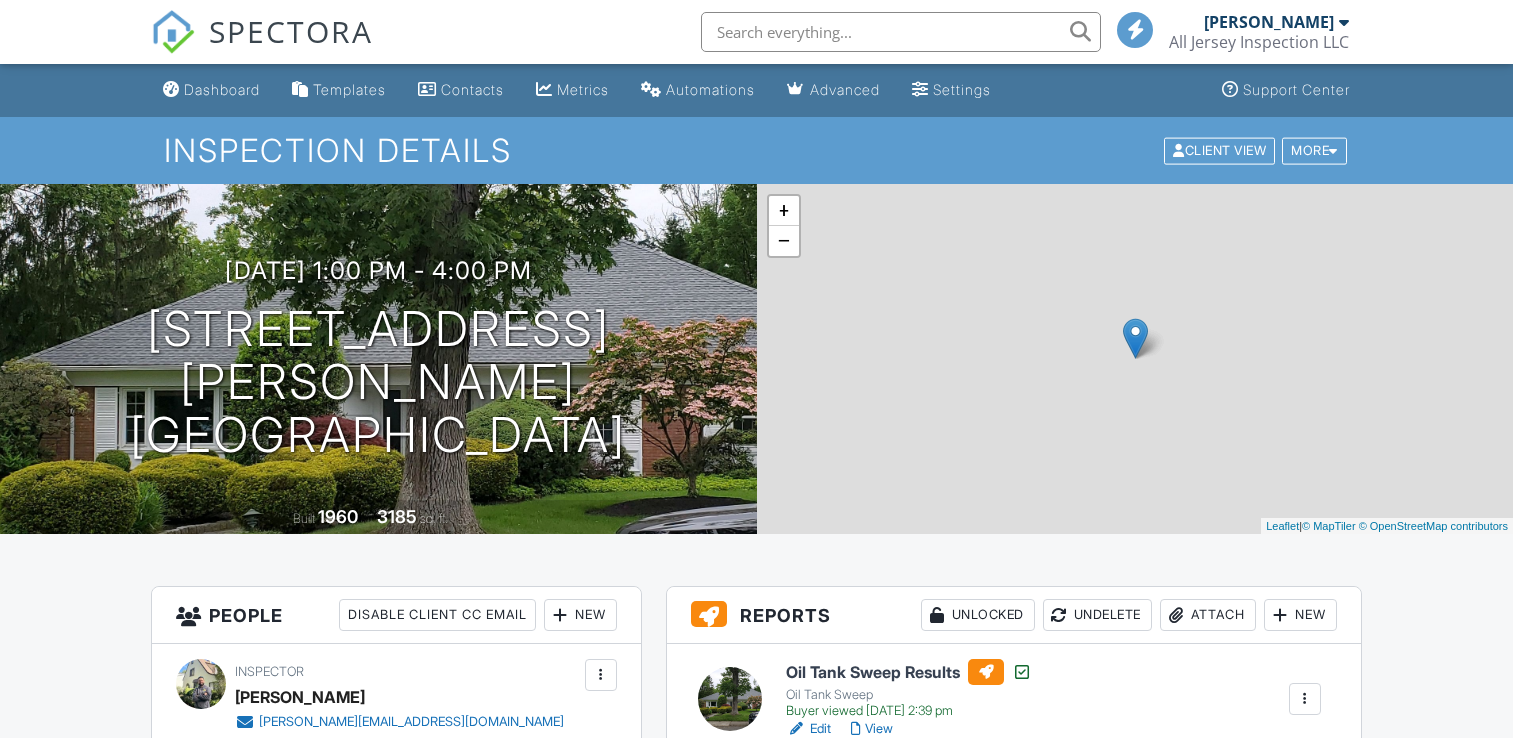 scroll, scrollTop: 0, scrollLeft: 0, axis: both 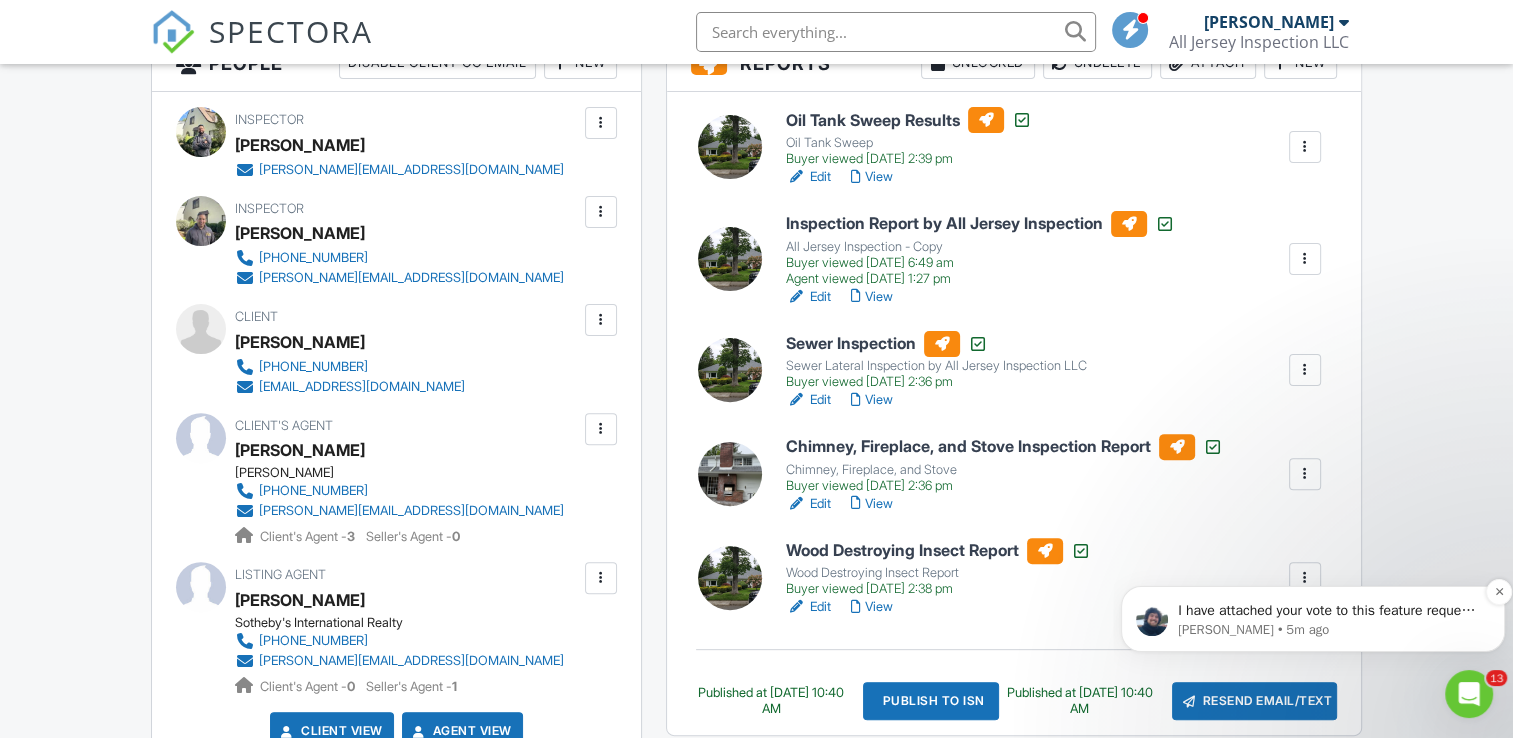 click on "I have attached your vote to this feature request. This is a great idea that we should add in for the future:  Ideally, we would like you to have the ability to add/remove defects/comments on the fly without being 'locked in' at the start. We know things change over time, especially when you are on-site.  For now, is there anything else I can assist you with? ​" at bounding box center [1329, 611] 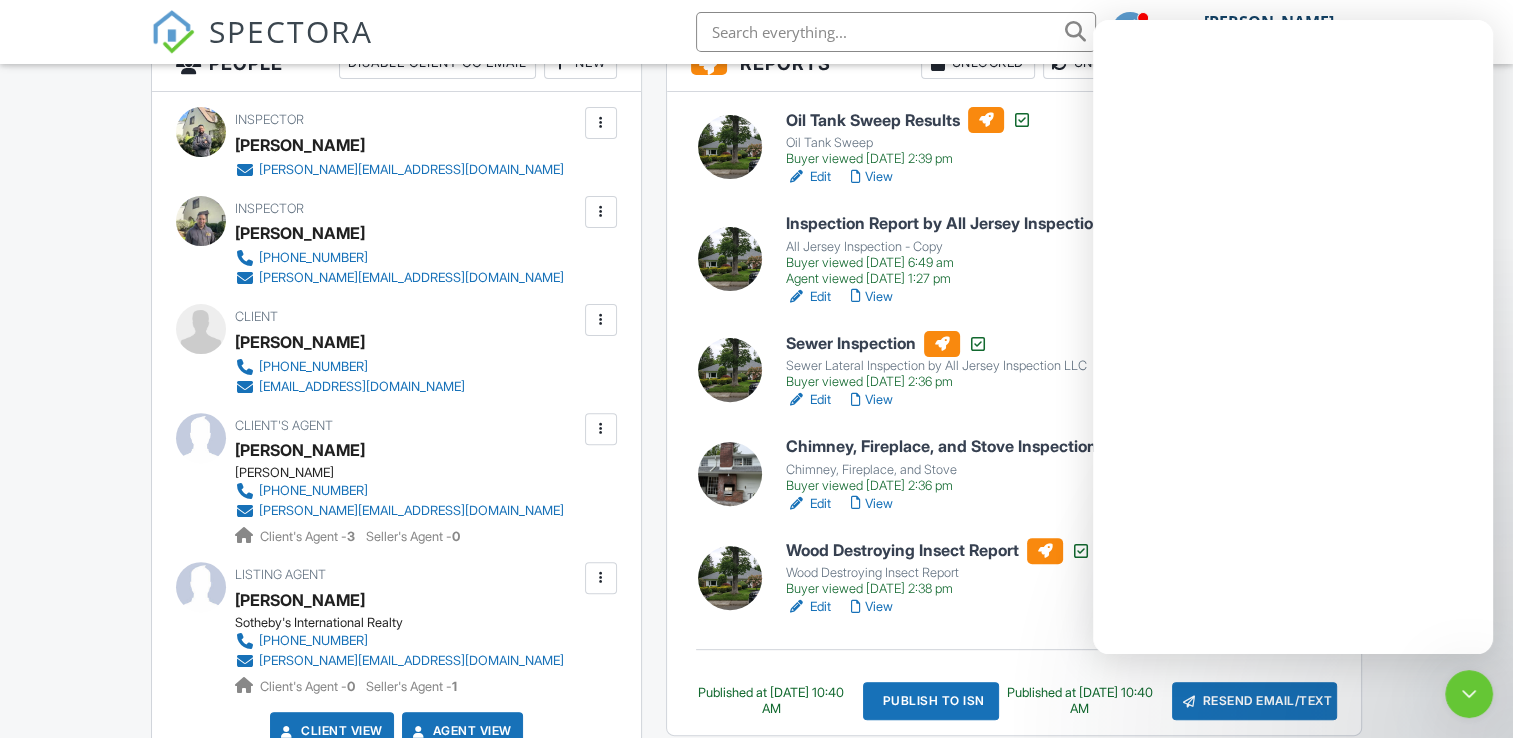 scroll, scrollTop: 0, scrollLeft: 0, axis: both 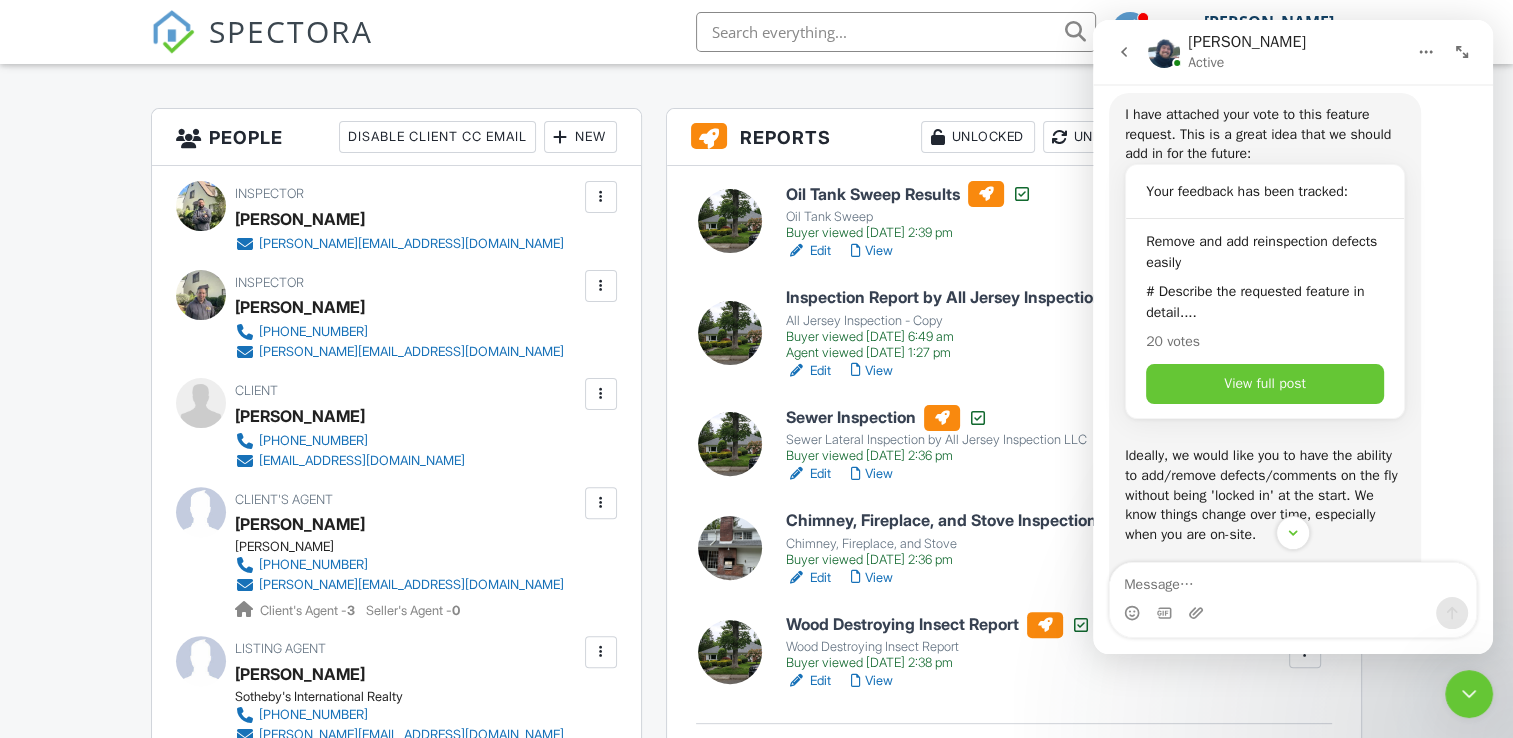 click at bounding box center (1293, 580) 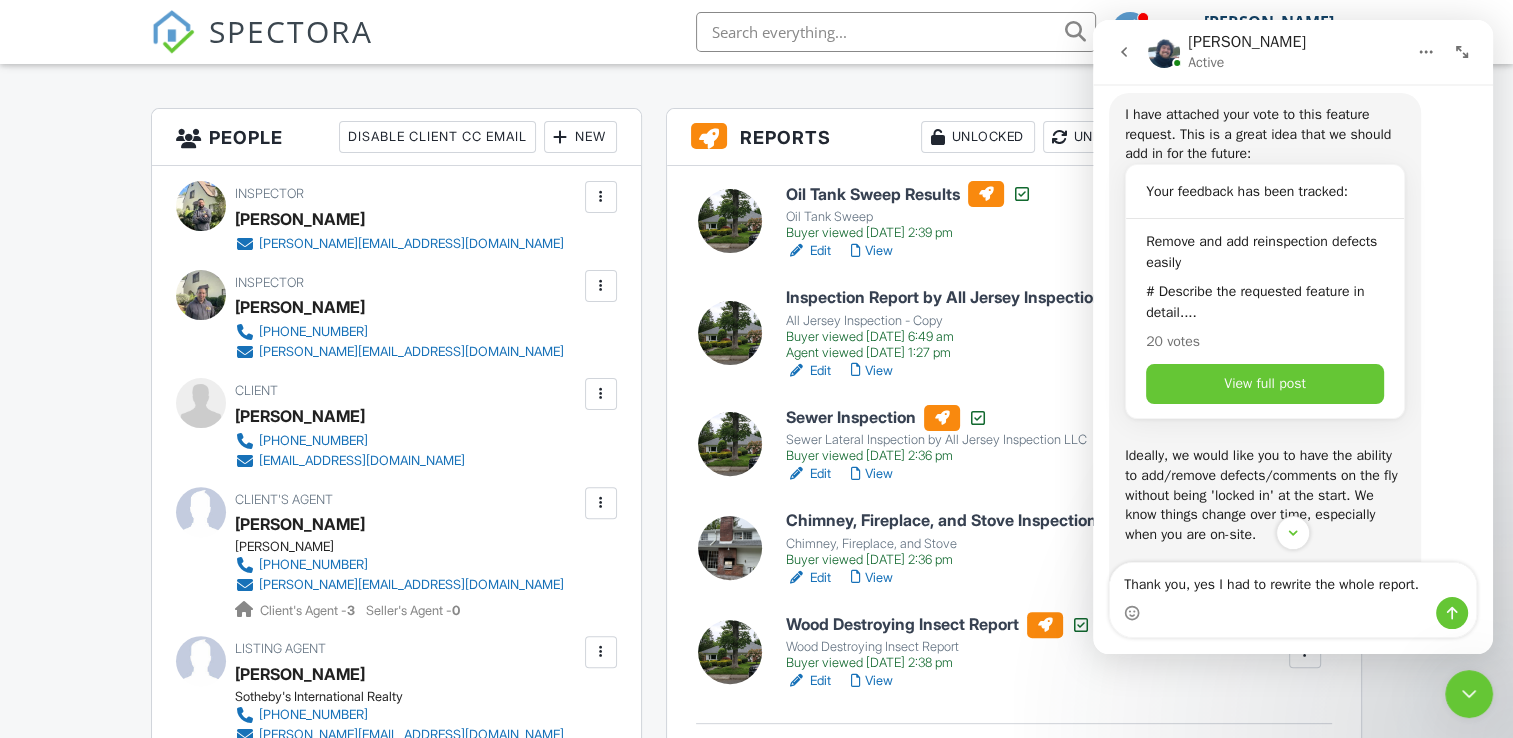 type on "Thank you, yes I had to rewrite the whole report." 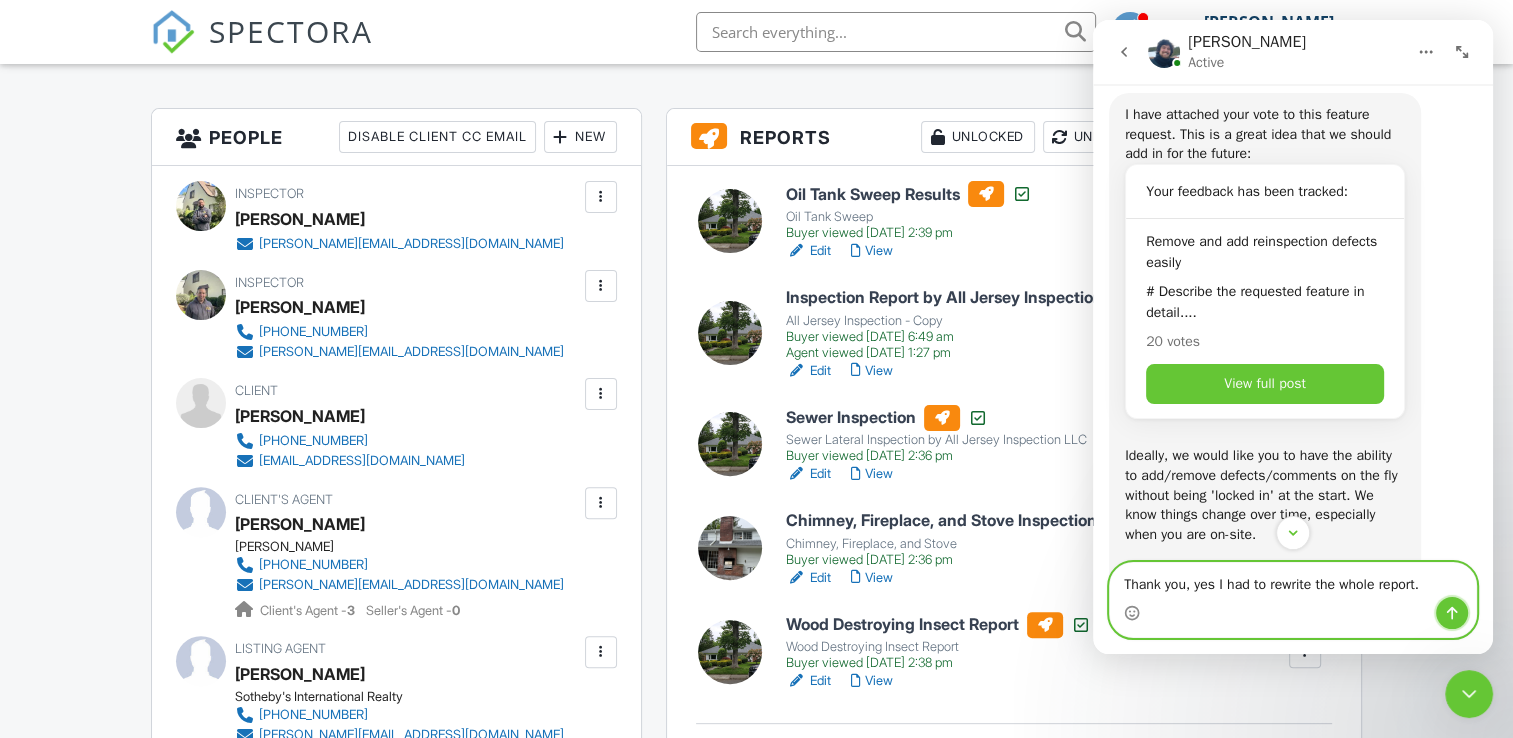 click 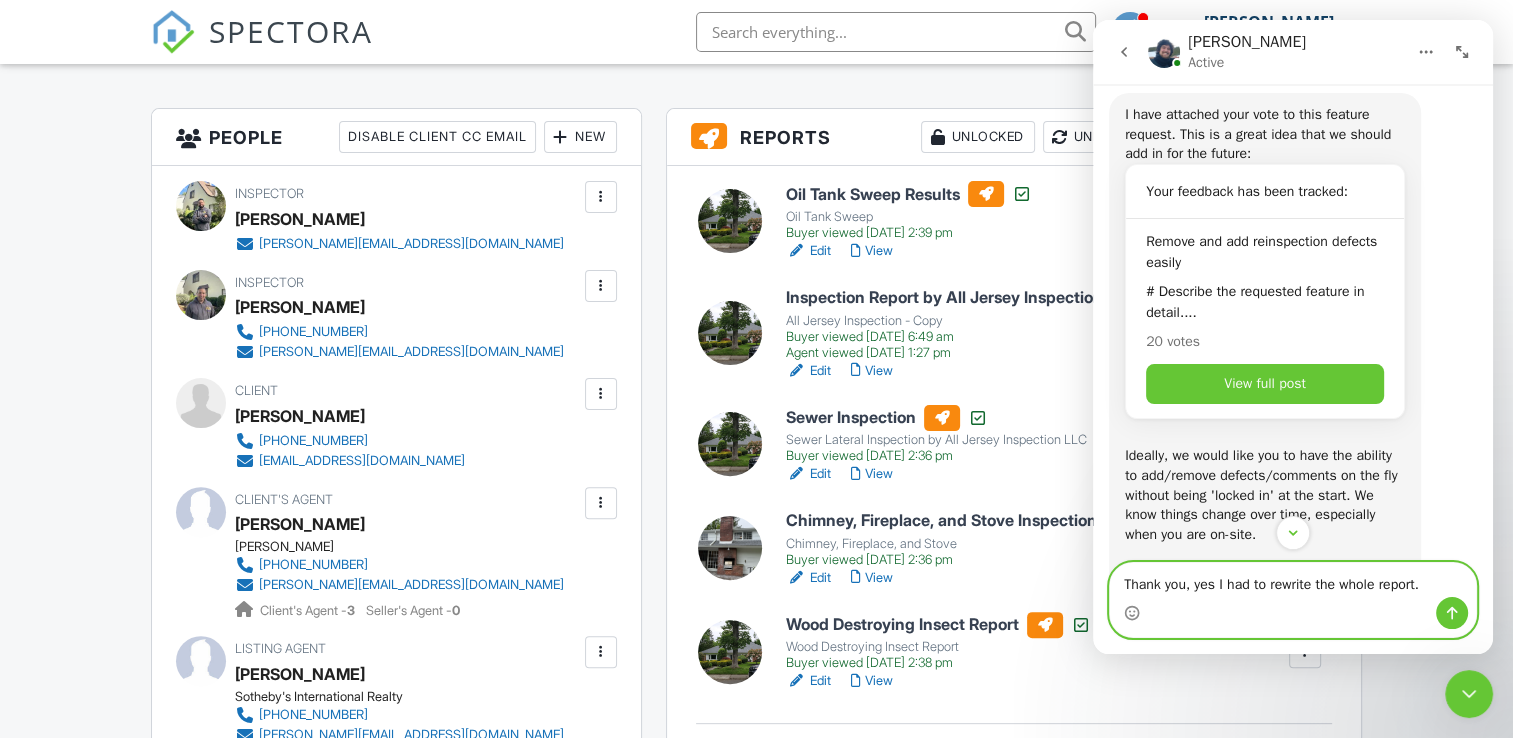 type 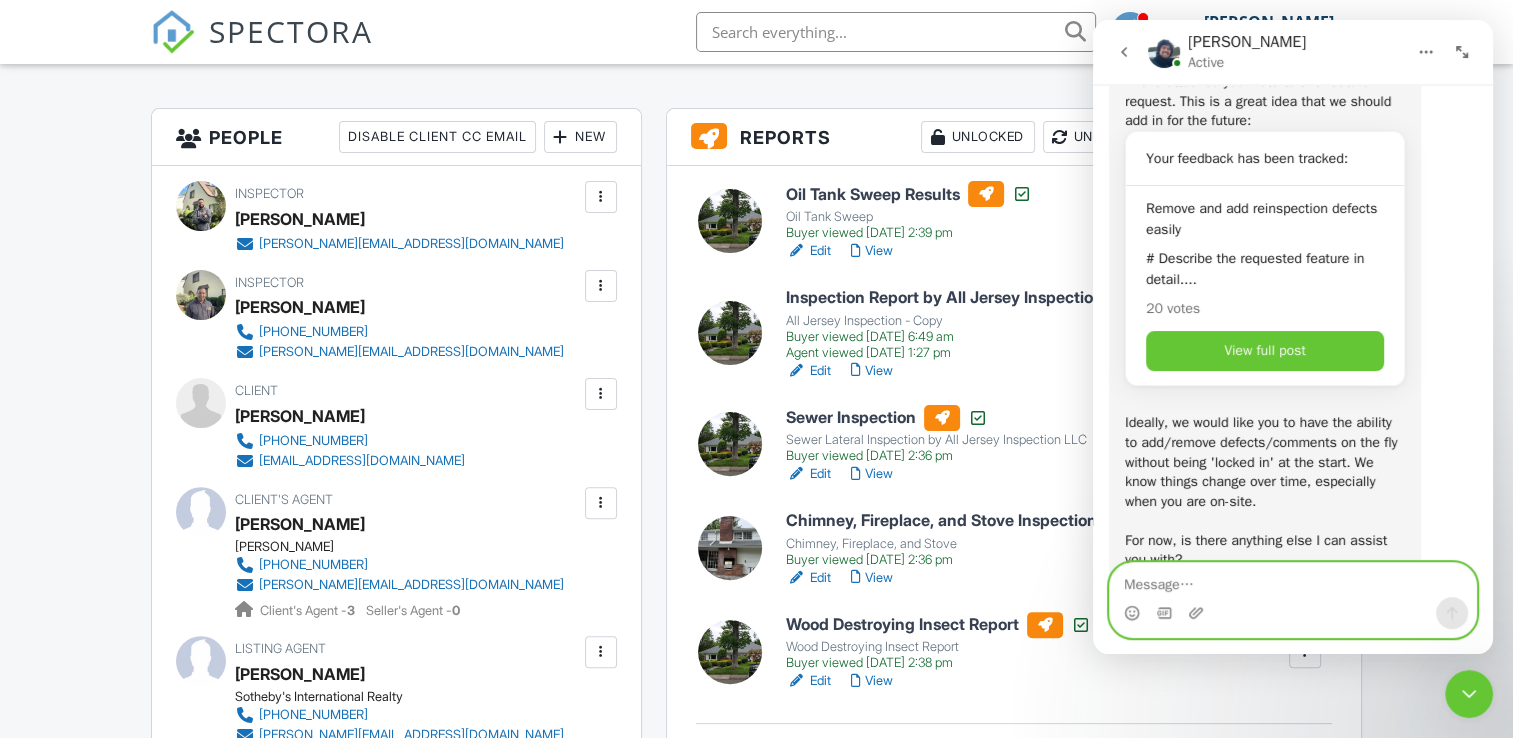 scroll, scrollTop: 2, scrollLeft: 0, axis: vertical 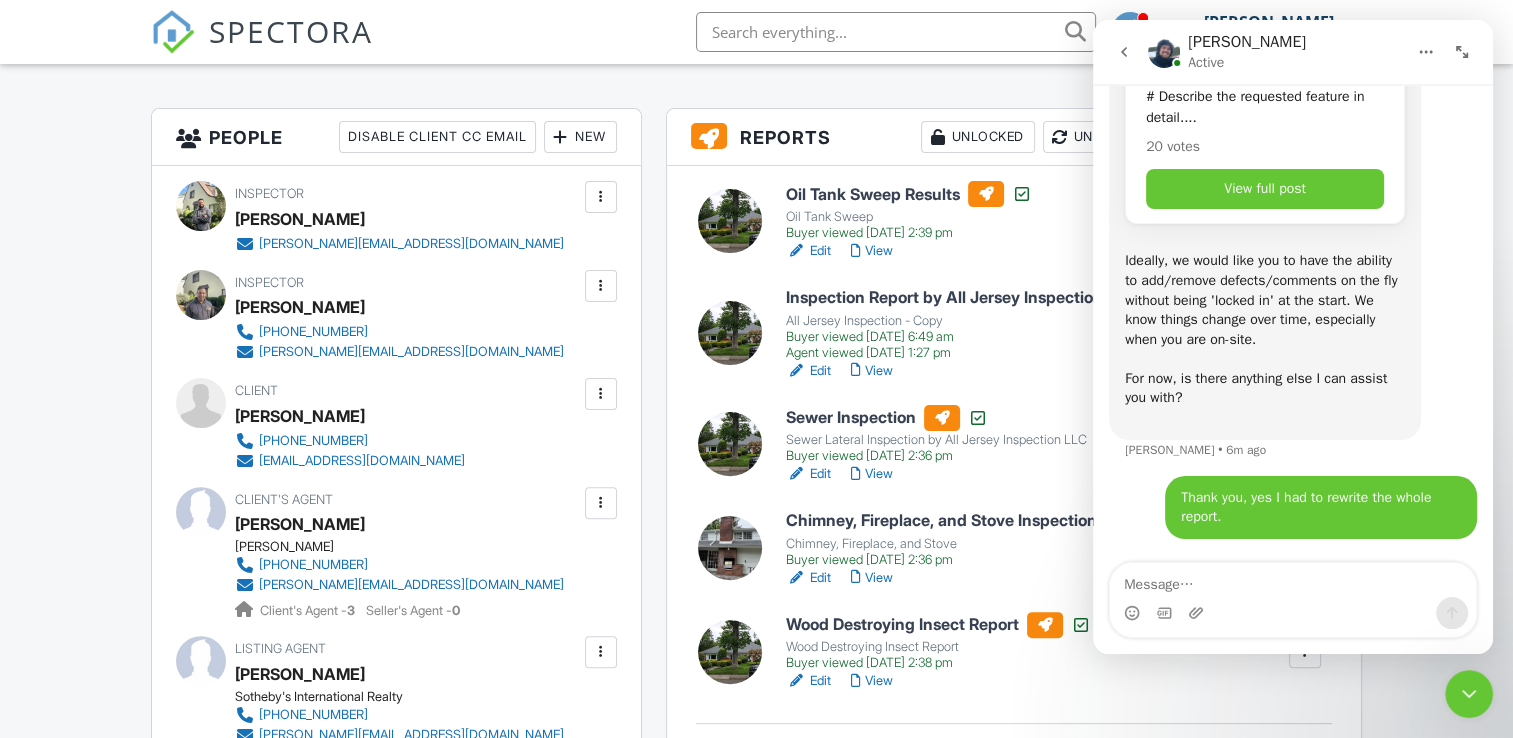 click 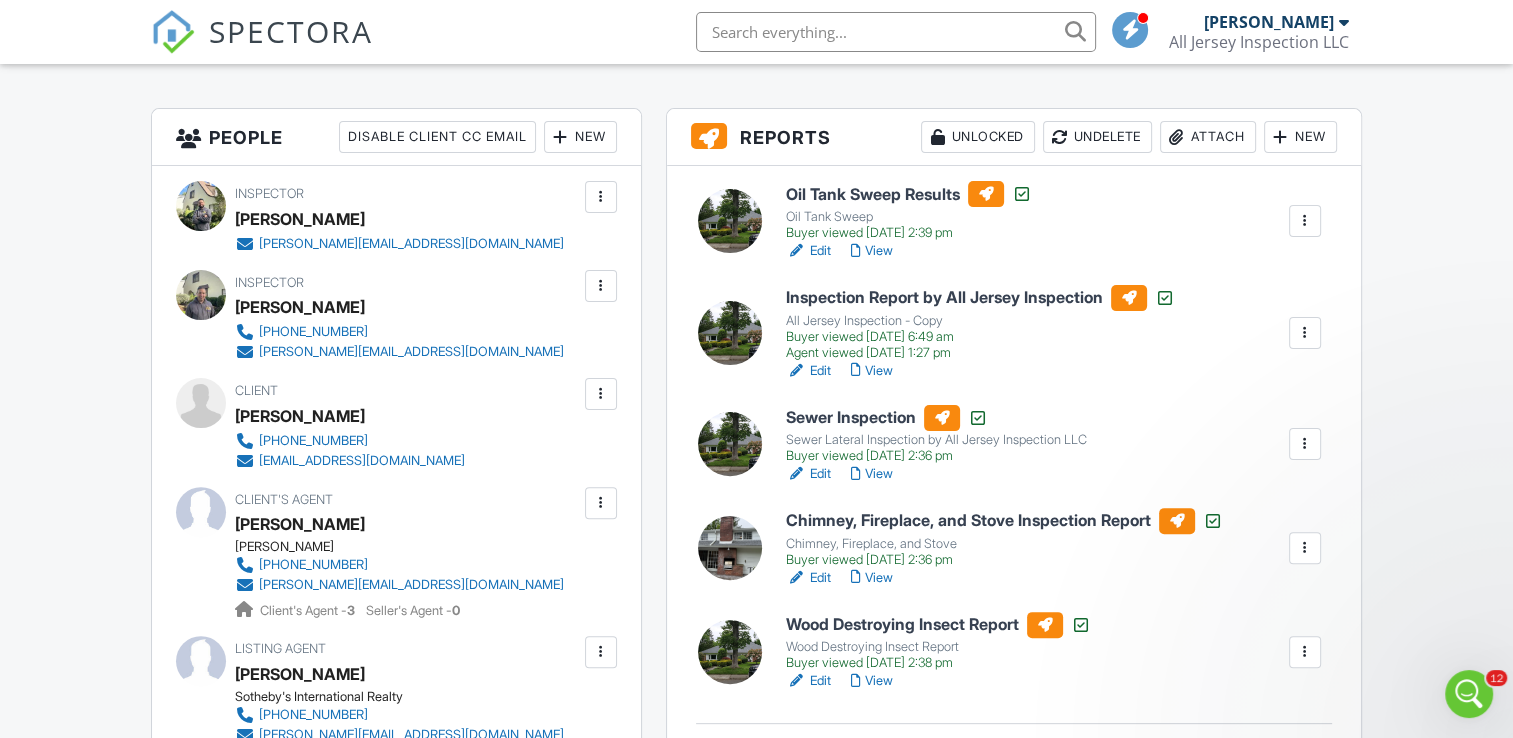 scroll, scrollTop: 0, scrollLeft: 0, axis: both 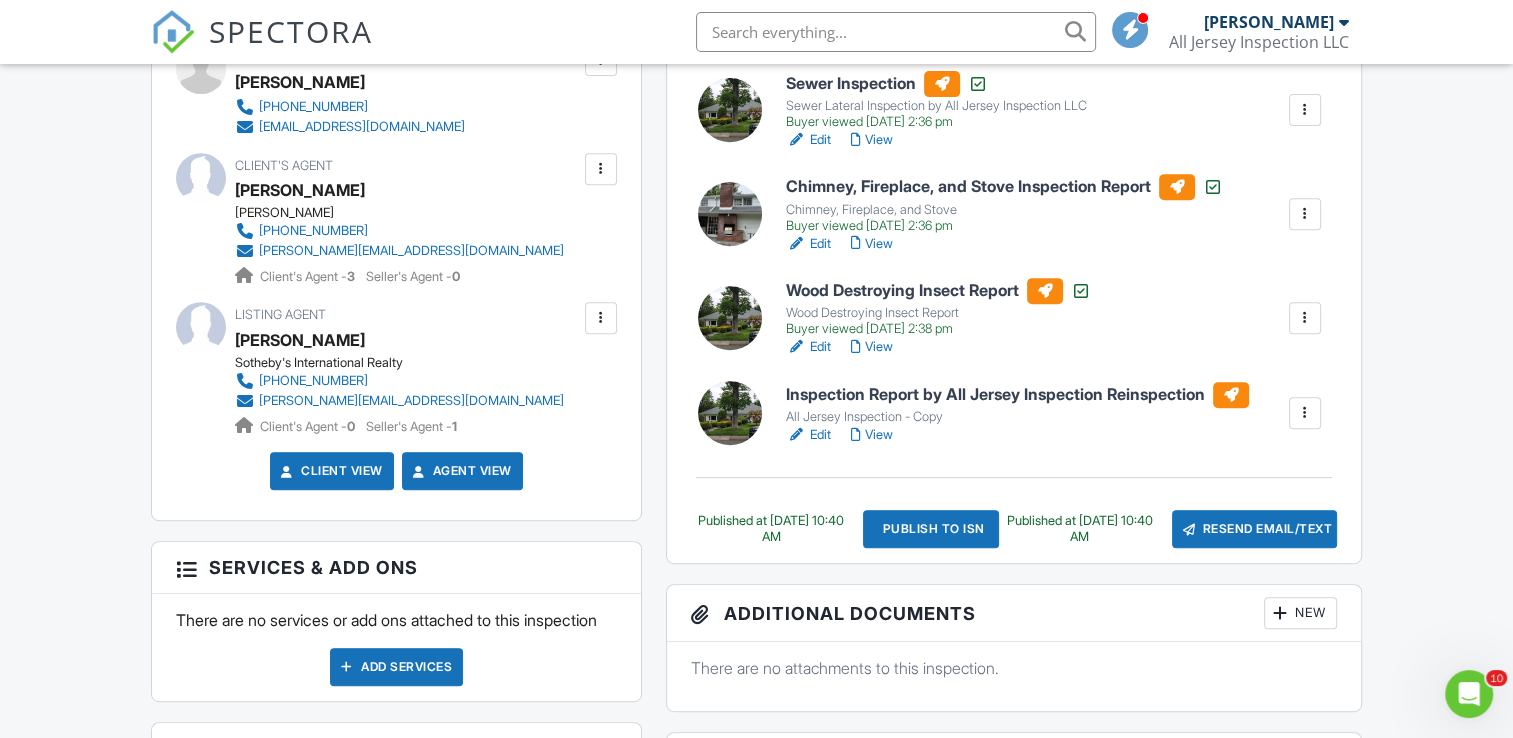 click on "Inspection Report by All Jersey Inspection  Reinspection" at bounding box center [1017, 395] 